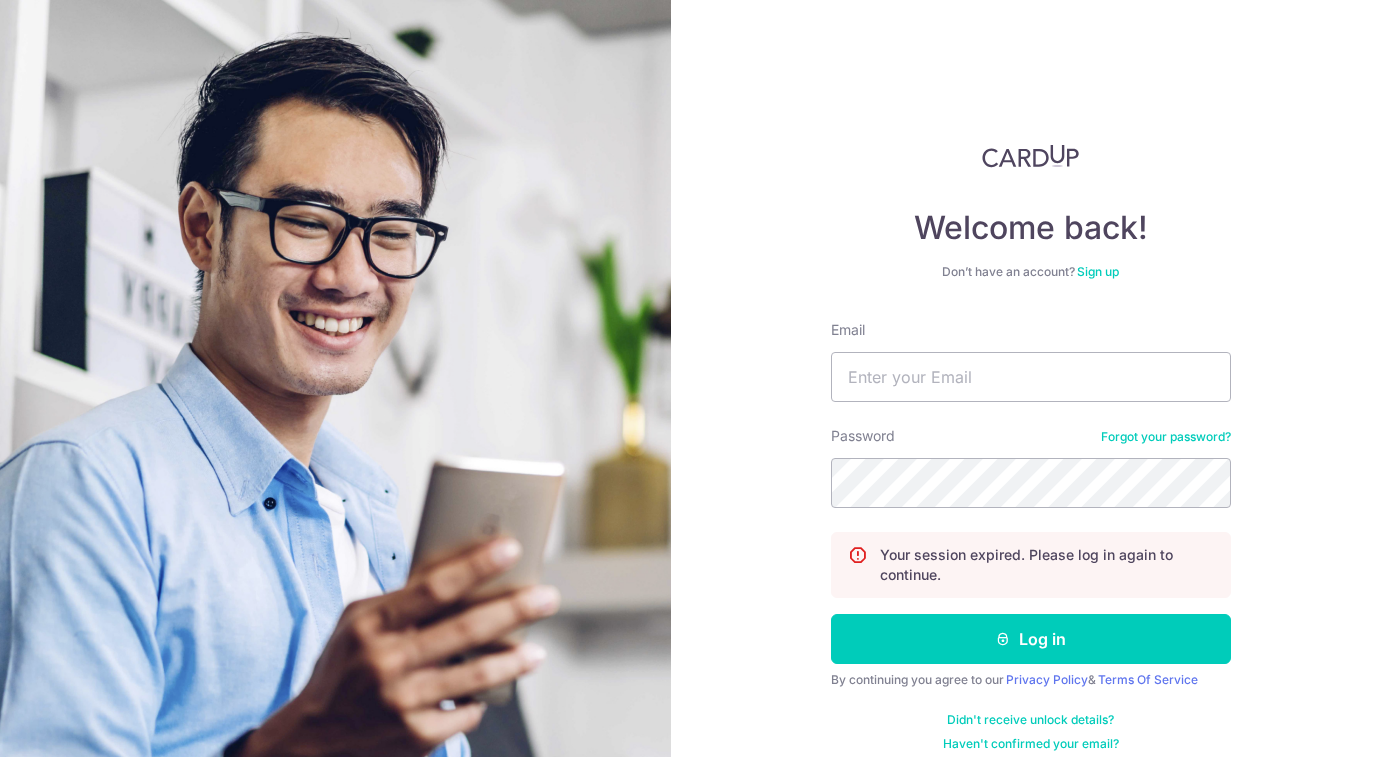 scroll, scrollTop: 0, scrollLeft: 0, axis: both 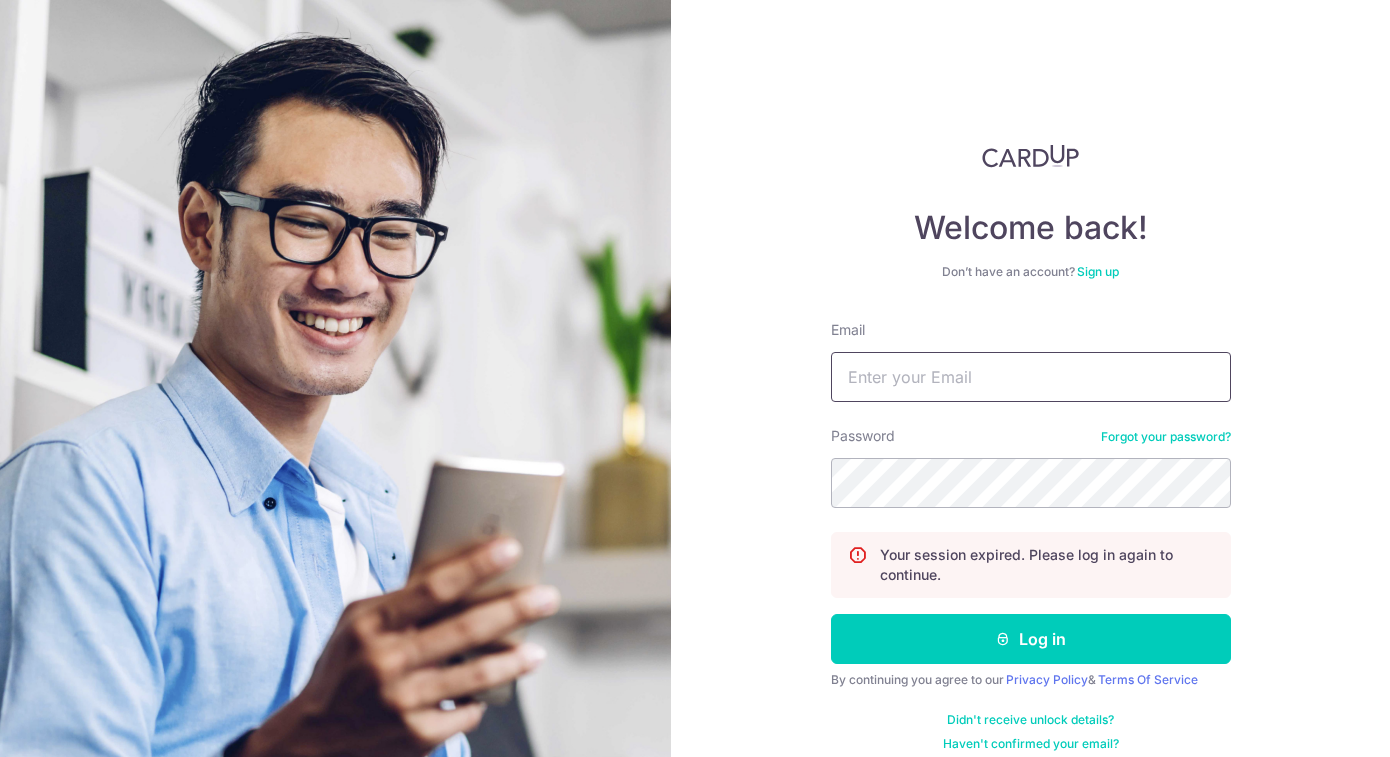 click on "Email" at bounding box center (1031, 377) 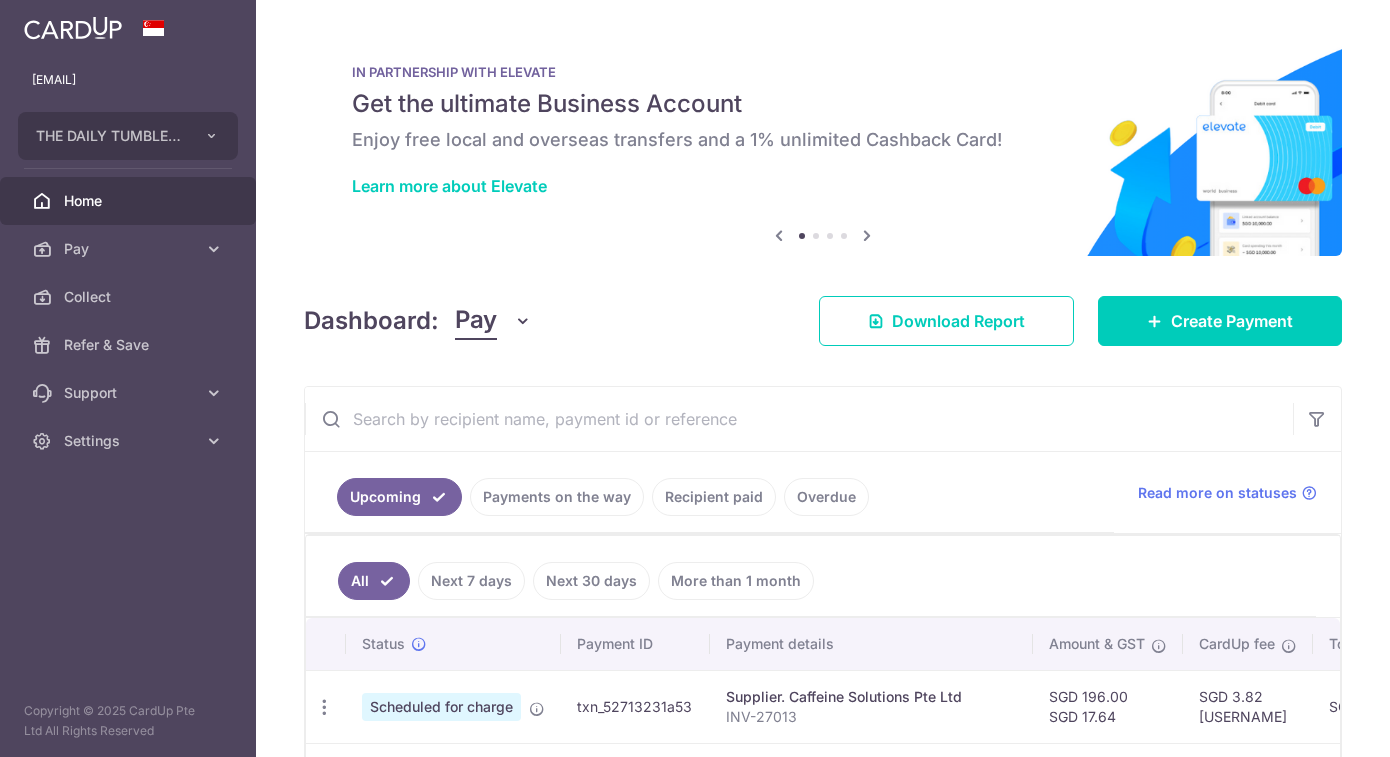 scroll, scrollTop: 0, scrollLeft: 0, axis: both 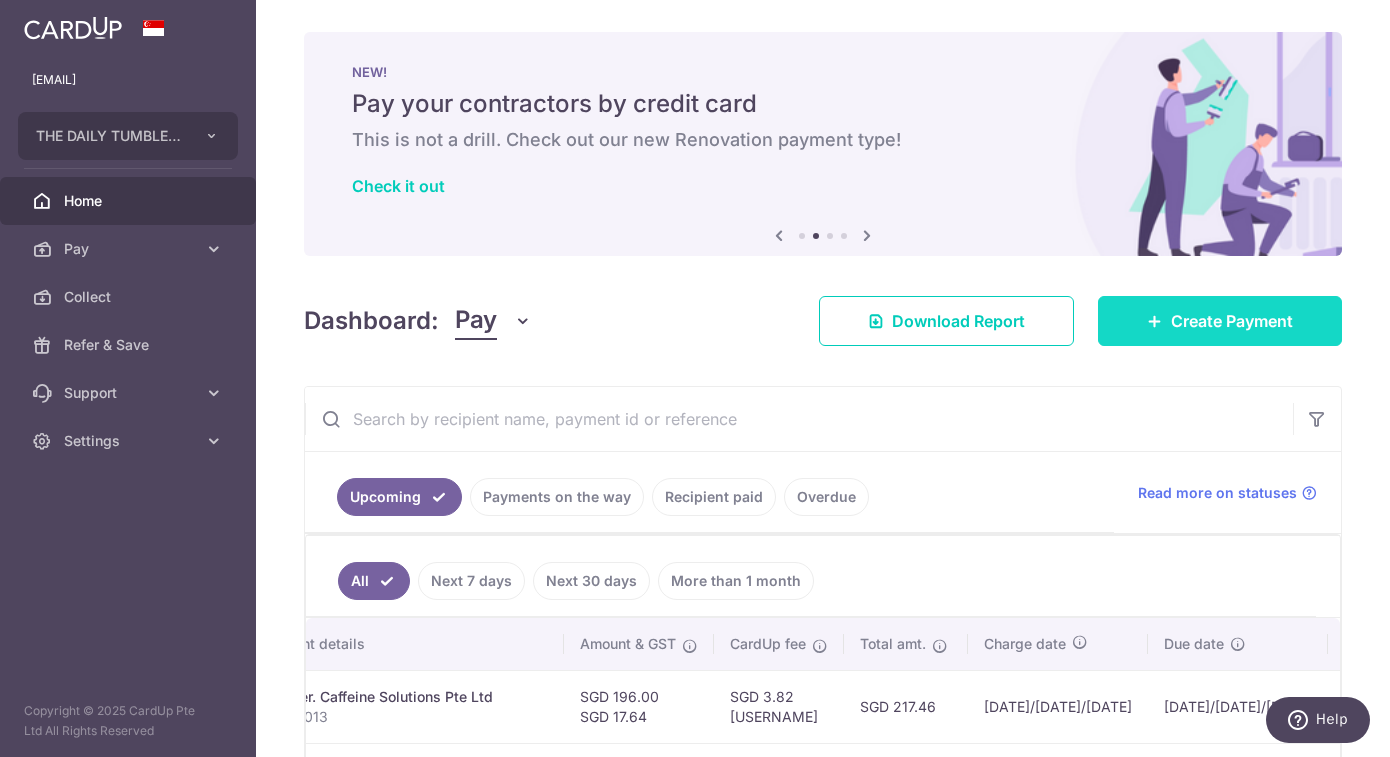 click on "Create Payment" at bounding box center (1232, 321) 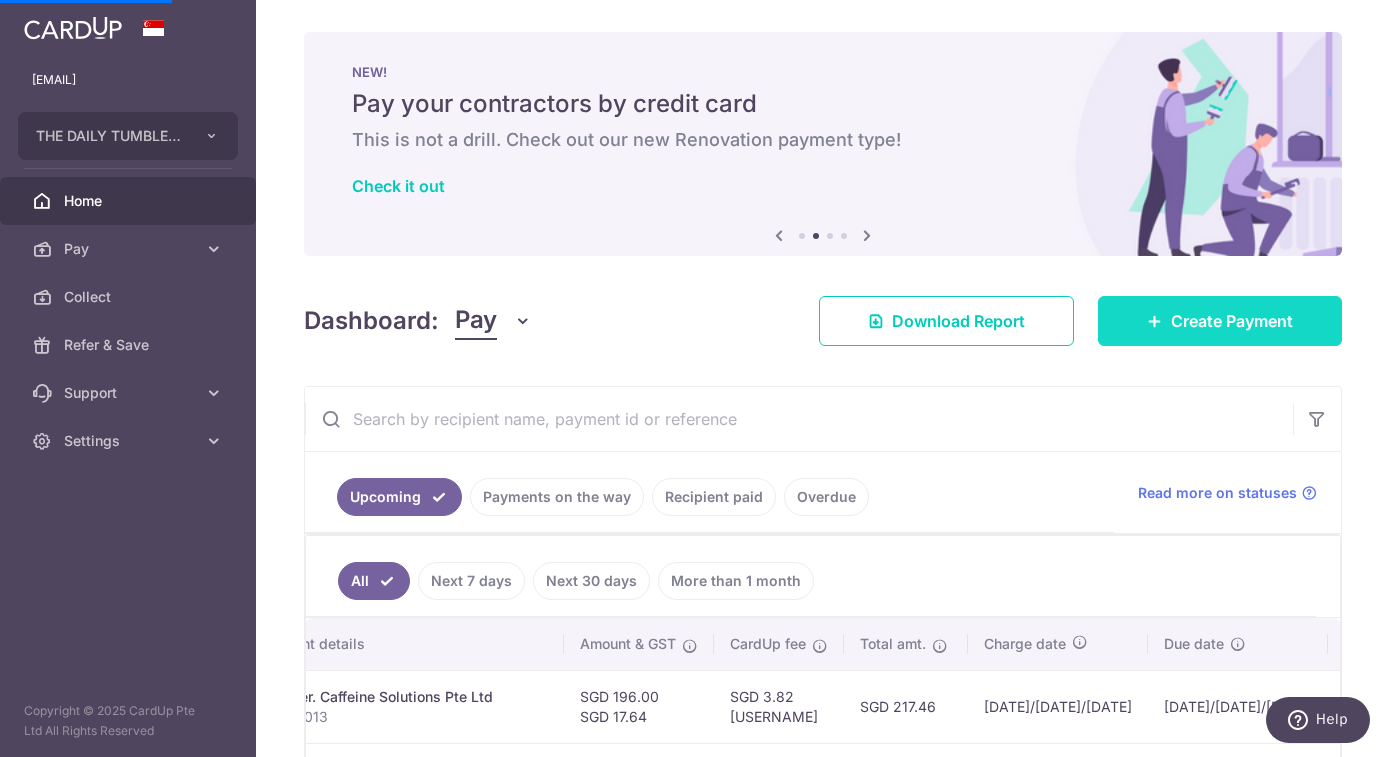 click on "Create Payment" at bounding box center (1220, 321) 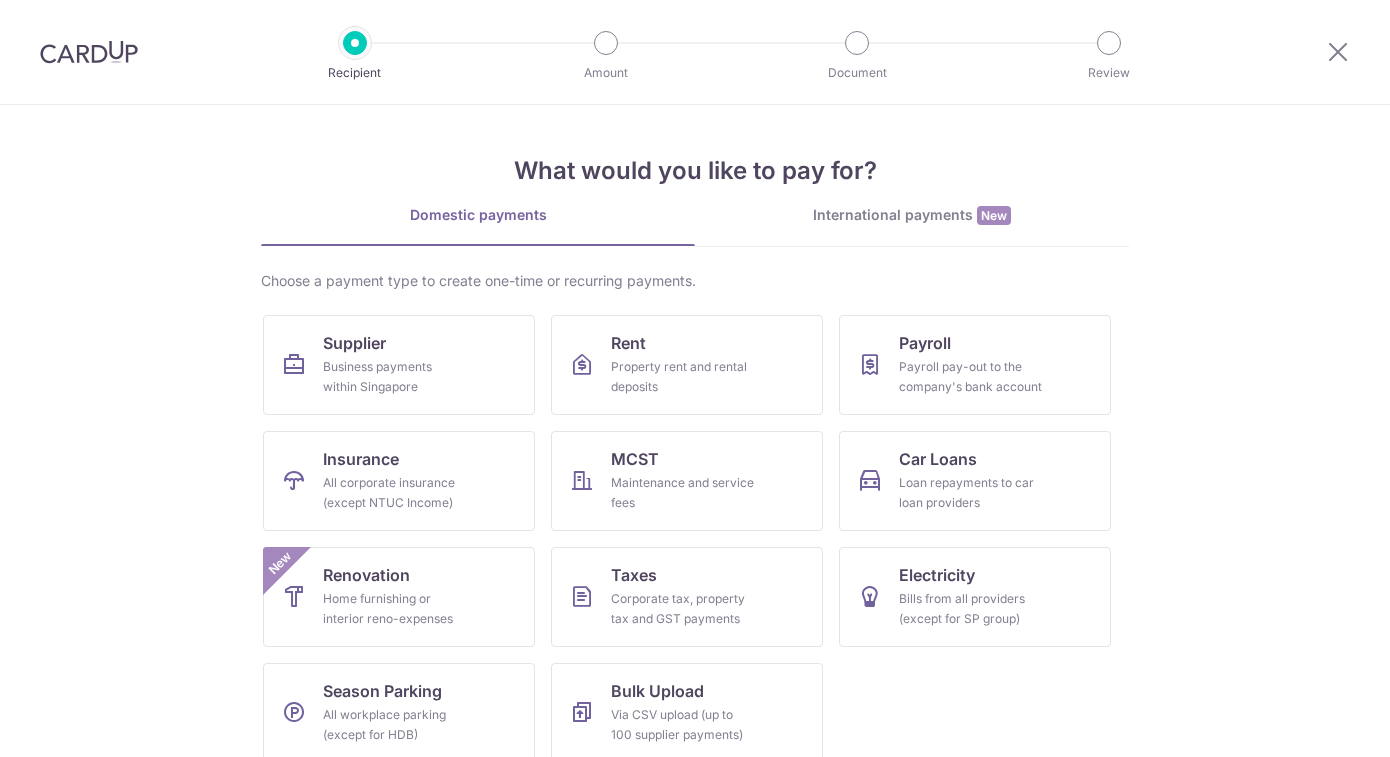 scroll, scrollTop: 0, scrollLeft: 0, axis: both 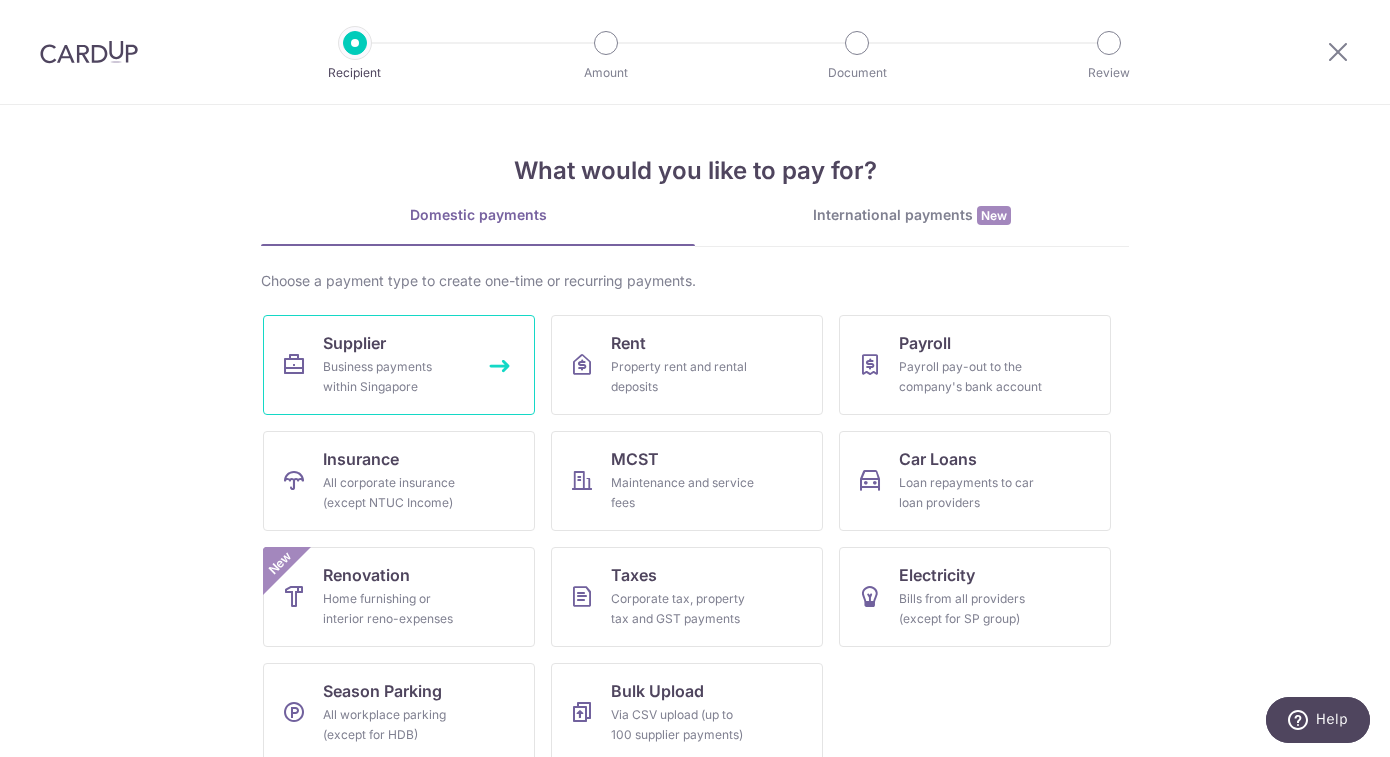 click on "Supplier Business payments within Singapore" at bounding box center (399, 365) 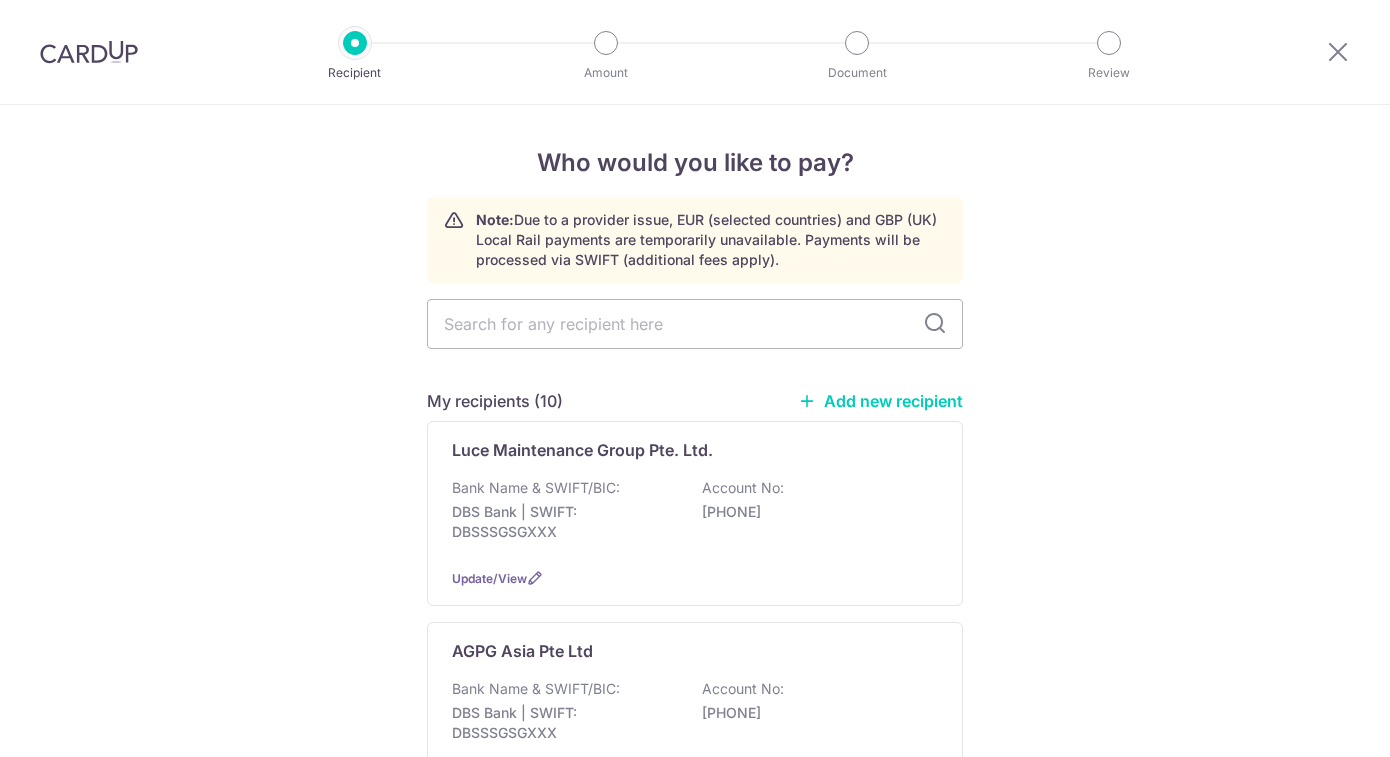 scroll, scrollTop: 0, scrollLeft: 0, axis: both 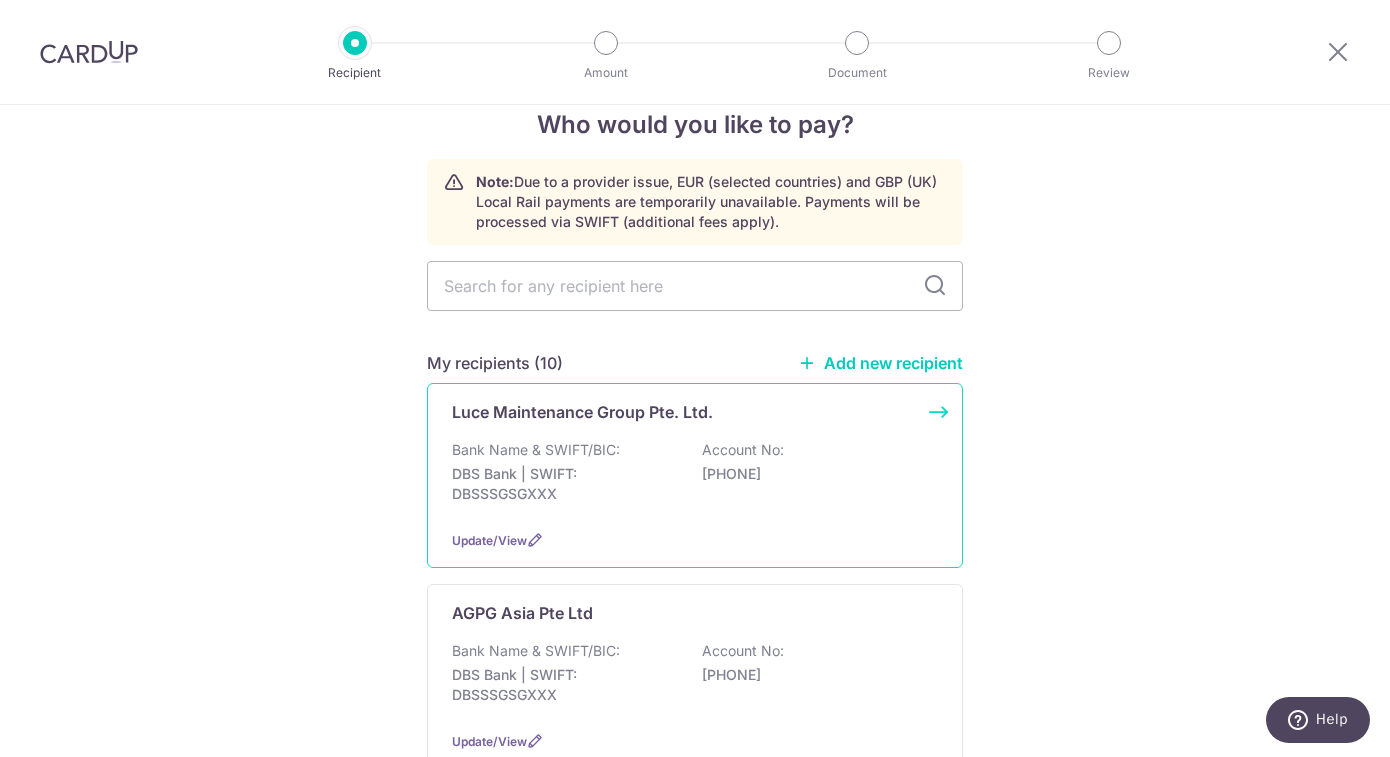 click on "Bank Name & SWIFT/BIC:
DBS Bank | SWIFT: DBSSSGSGXXX
Account No:
[ACCOUNT]" at bounding box center (695, 477) 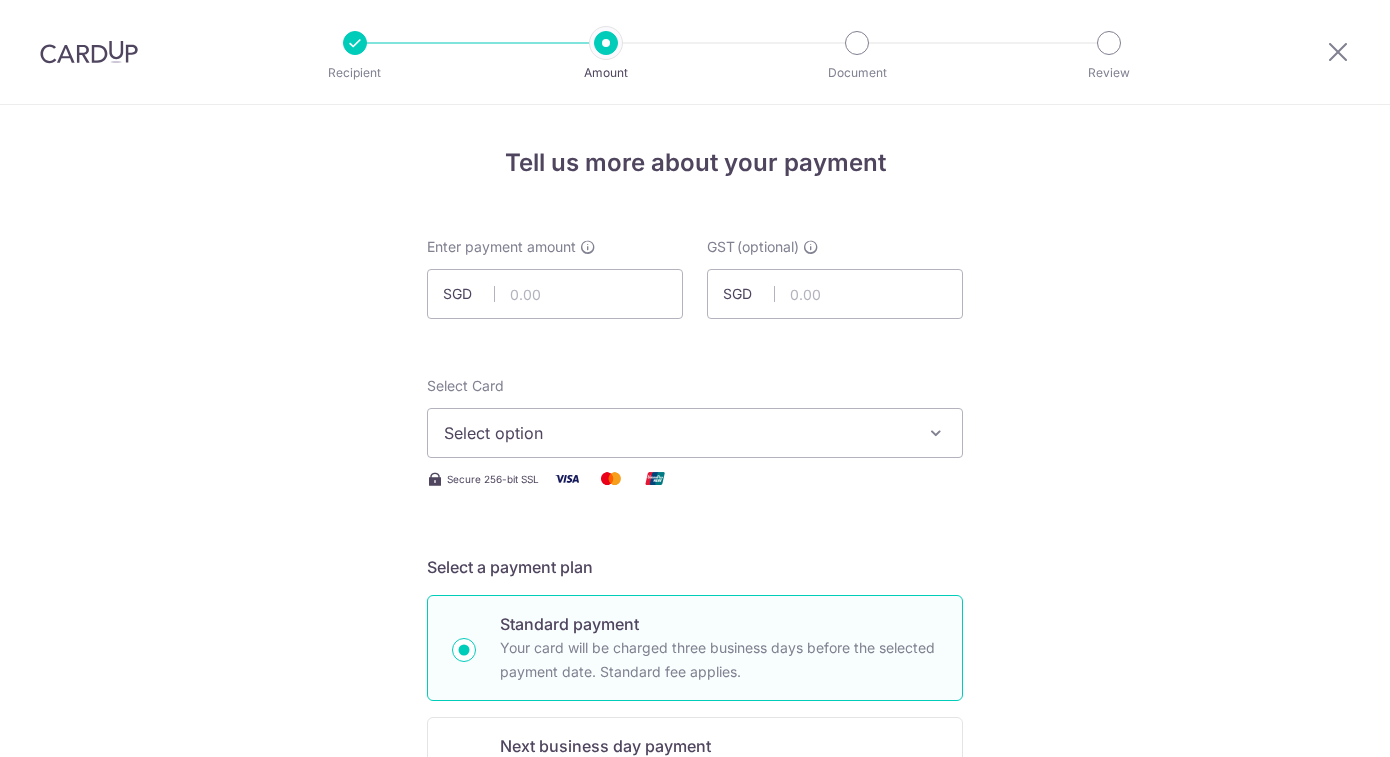 scroll, scrollTop: 0, scrollLeft: 0, axis: both 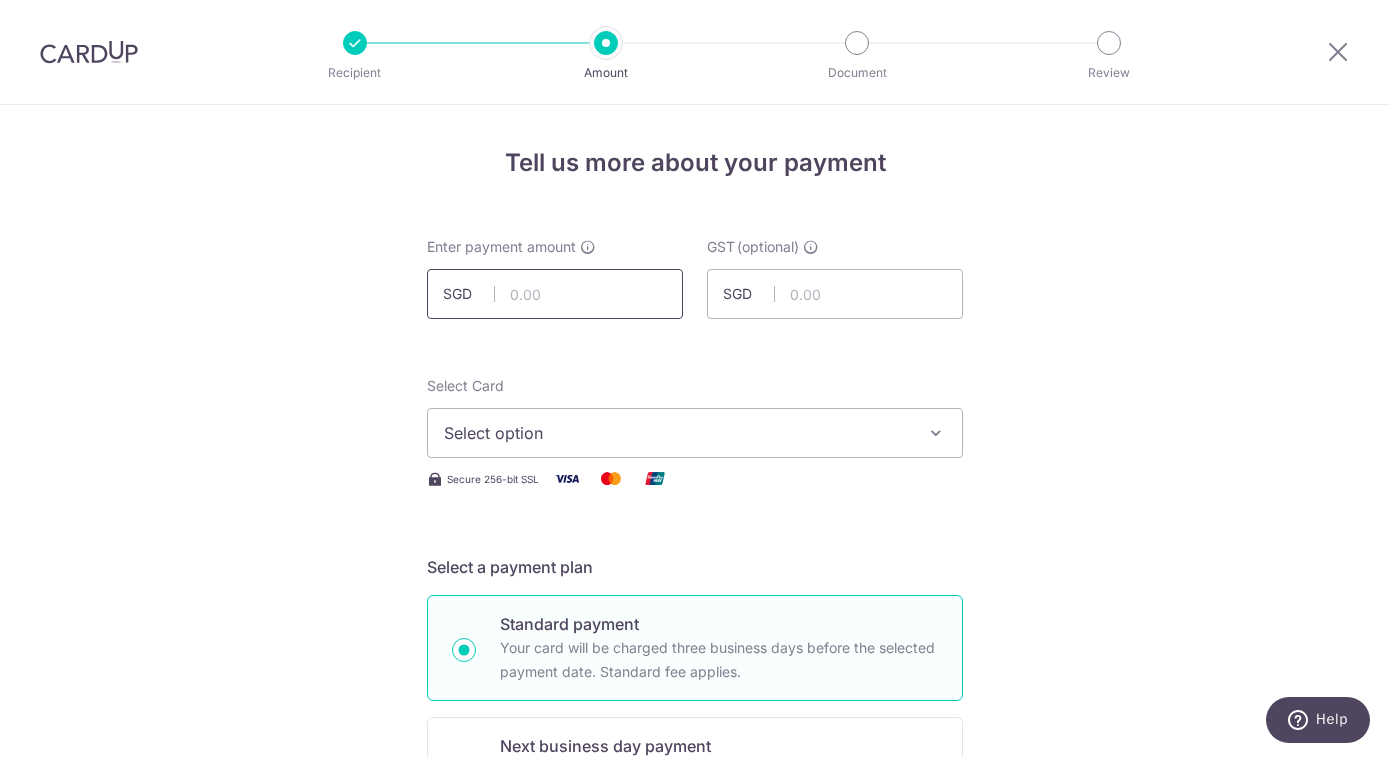 click at bounding box center (555, 294) 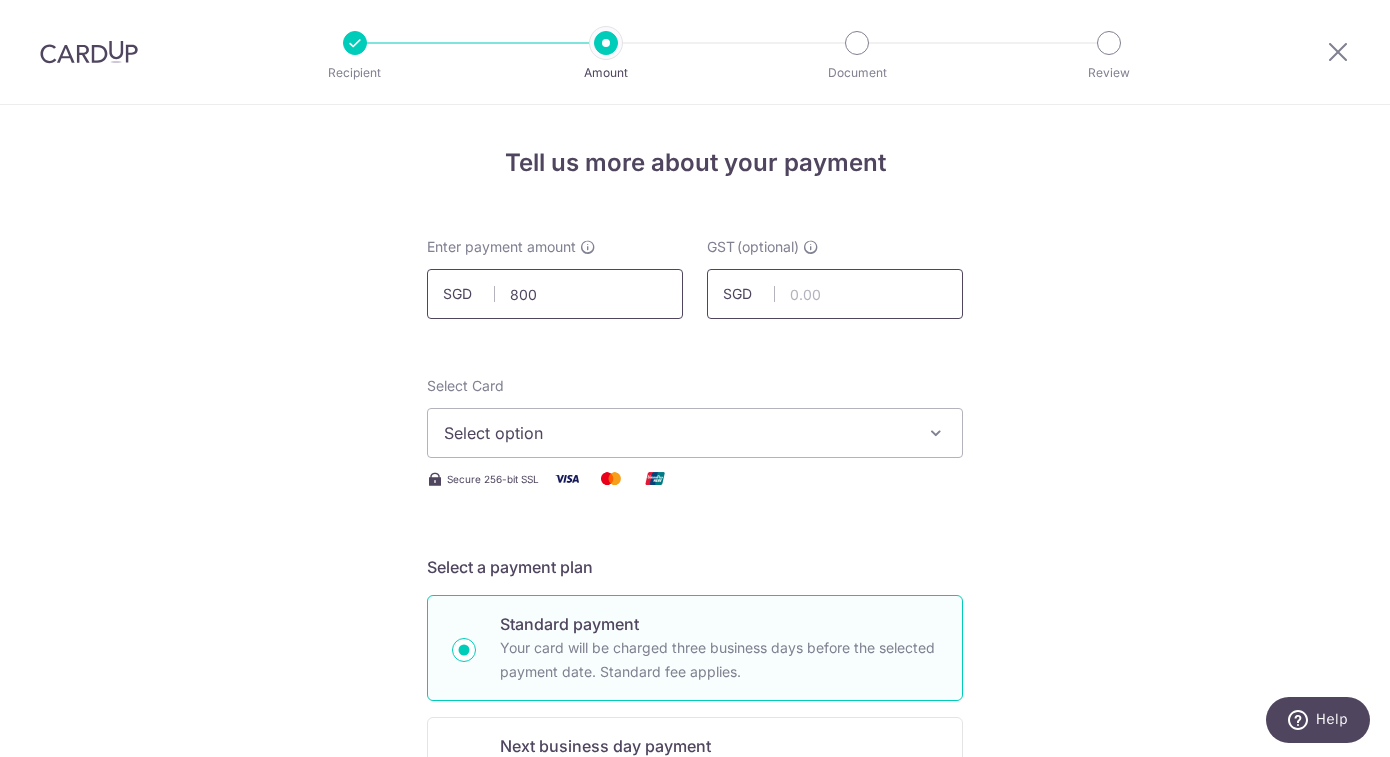 type on "800.00" 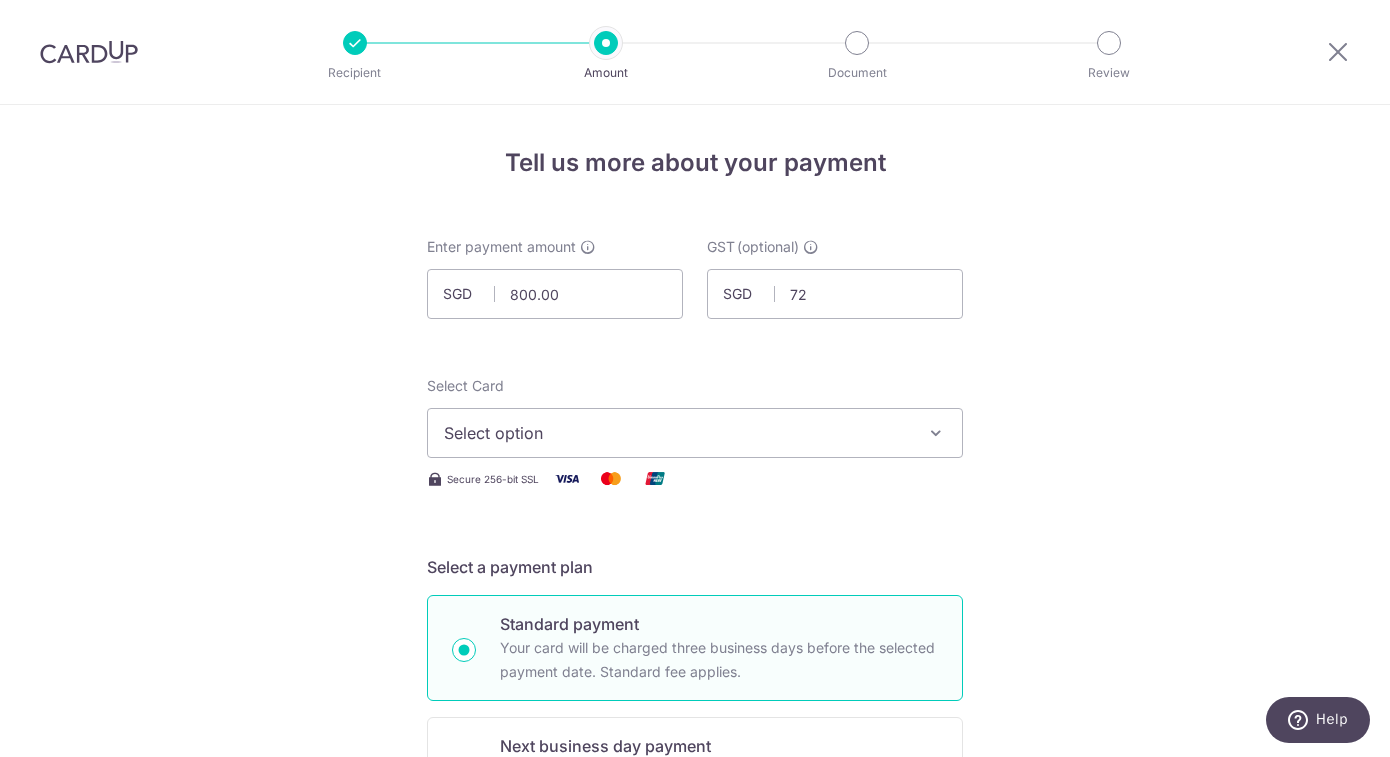 type on "72.00" 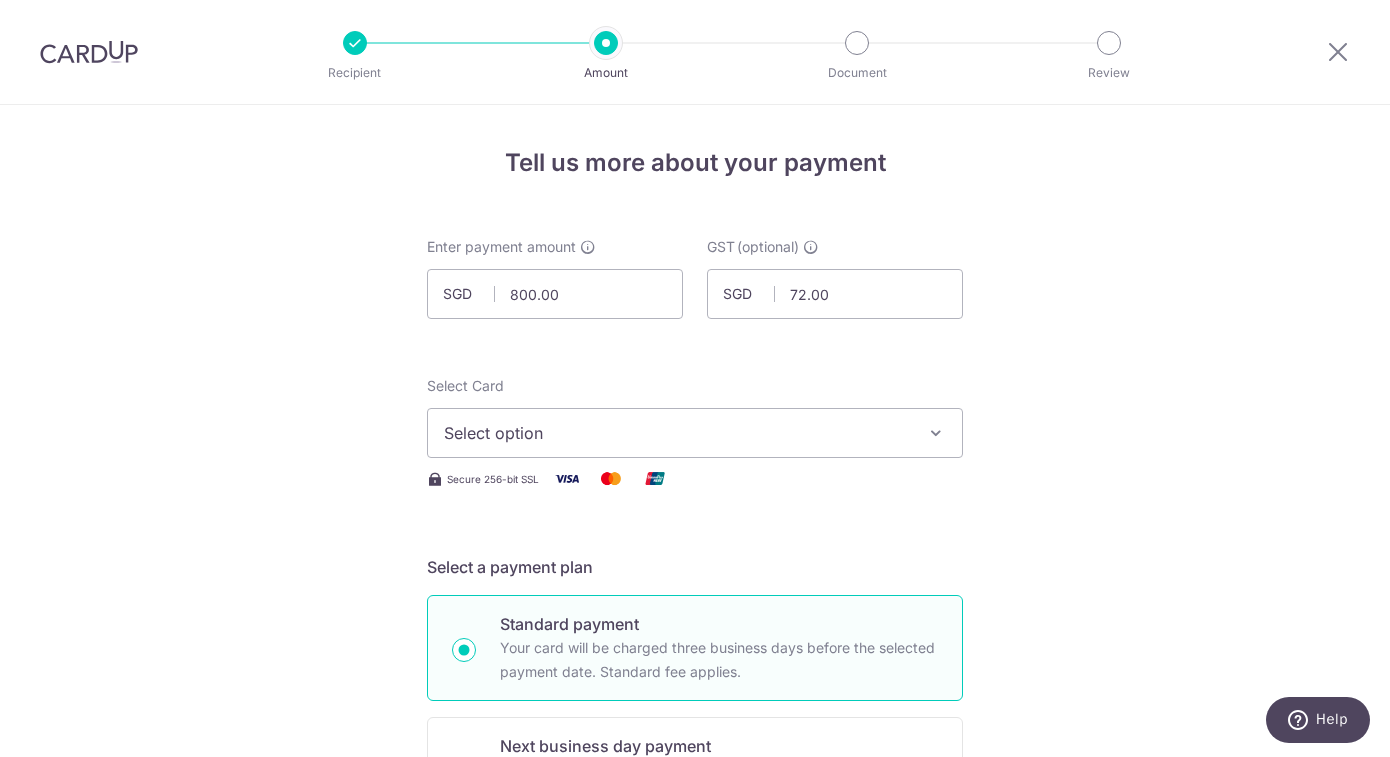 click on "Select option" at bounding box center (677, 433) 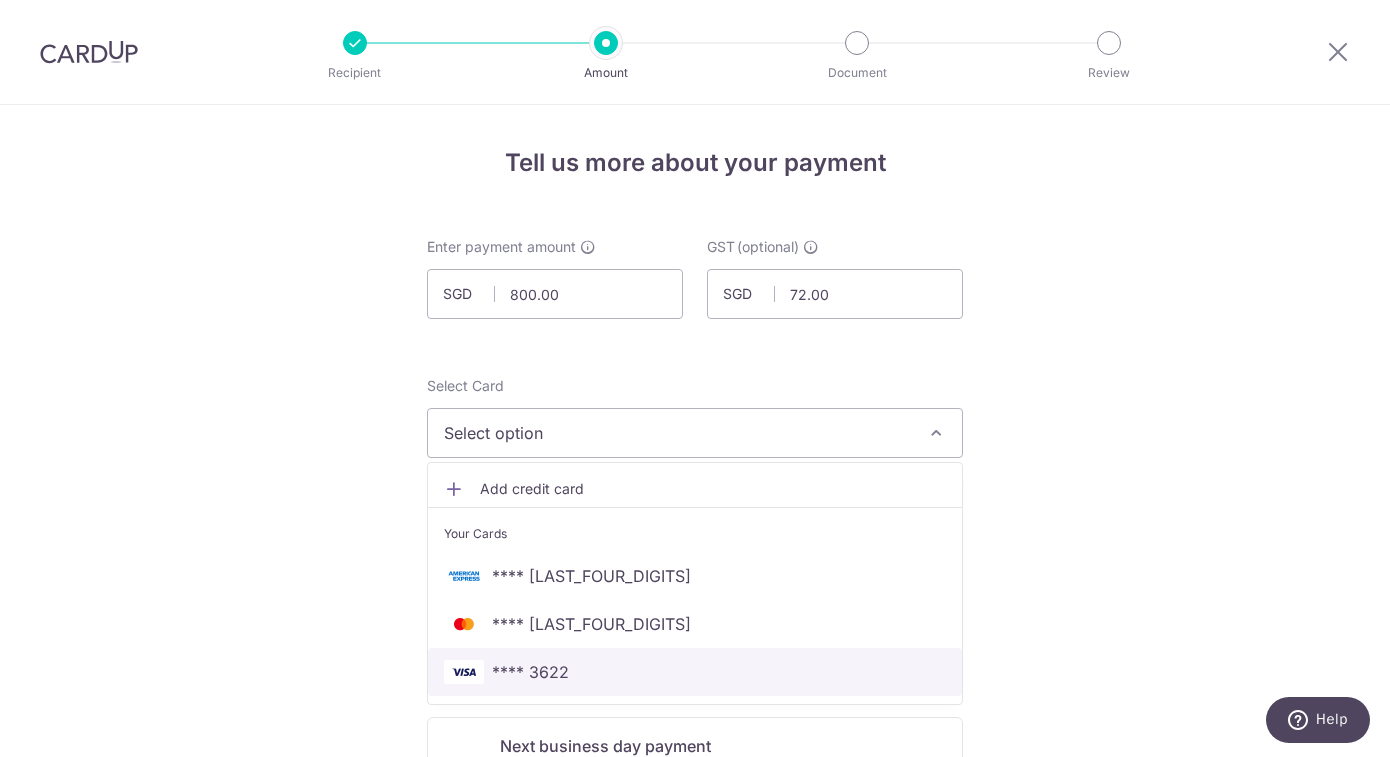 click on "**** 3622" at bounding box center [695, 672] 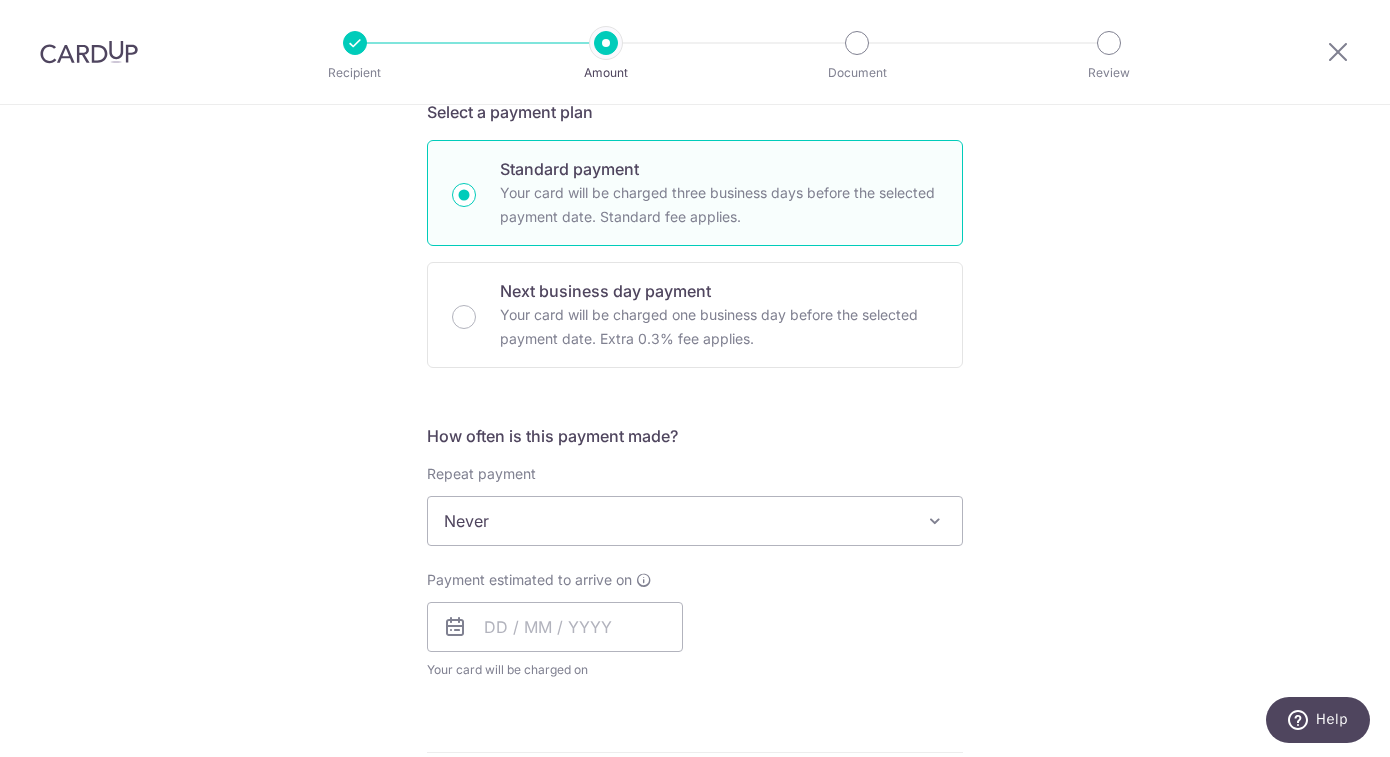 scroll, scrollTop: 497, scrollLeft: 0, axis: vertical 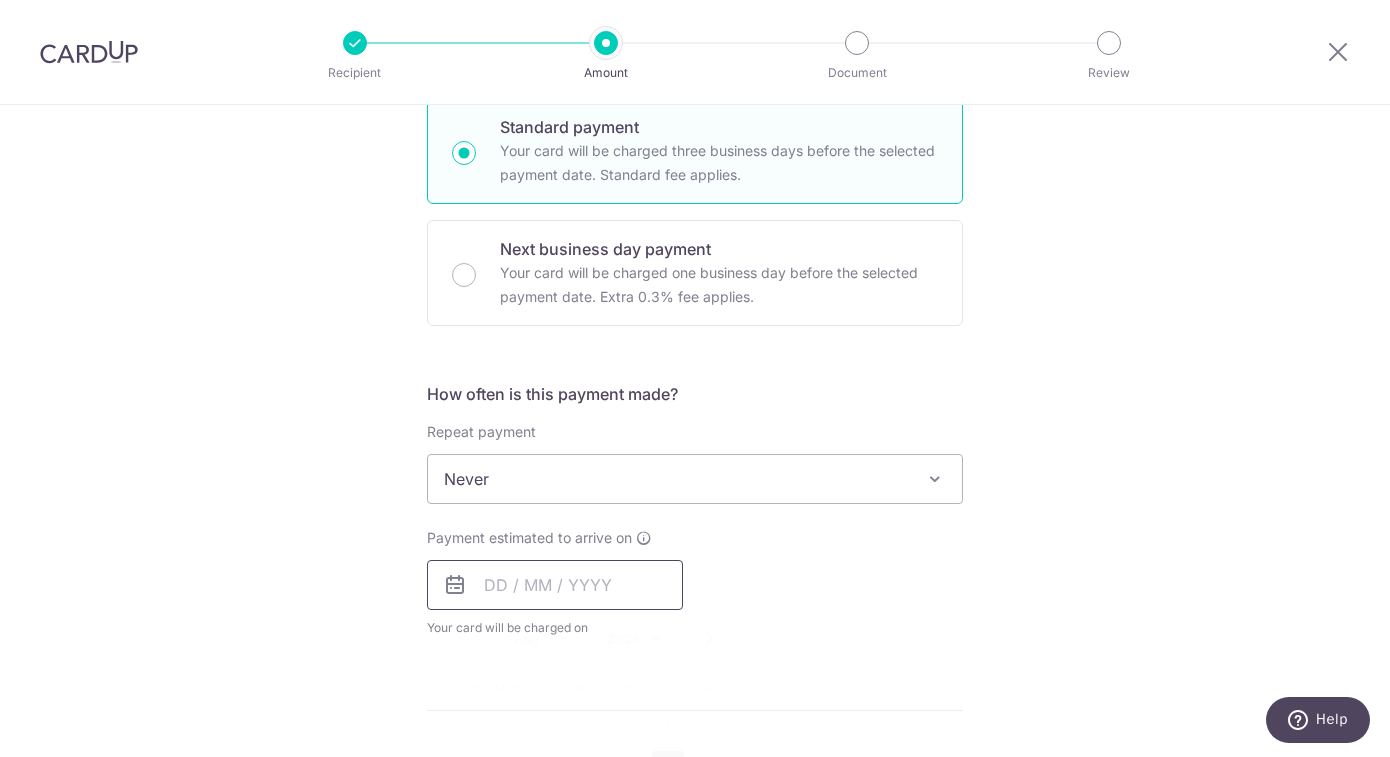 click at bounding box center [555, 585] 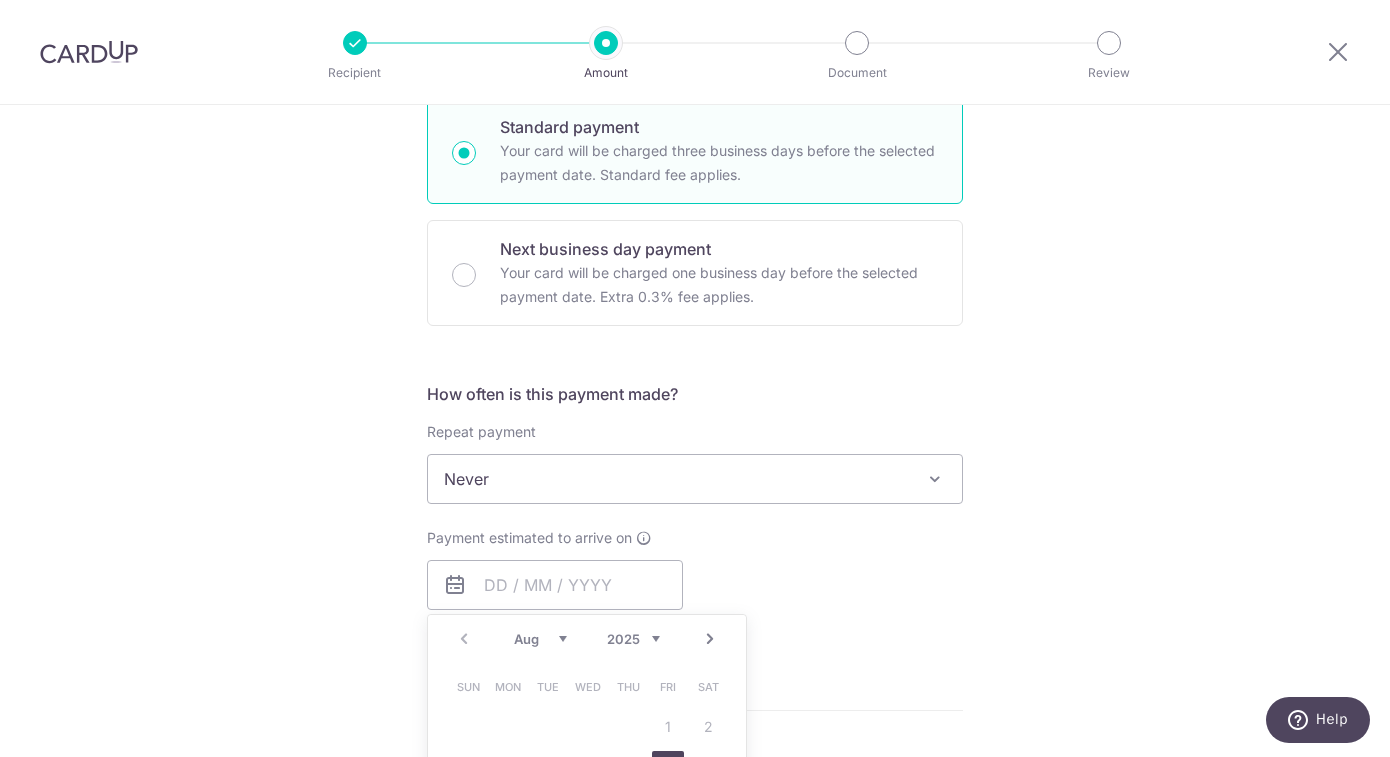 click on "Payment estimated to arrive on
Prev Next Aug Sep Oct Nov Dec 2025 2026 2027 2028 2029 2030 2031 2032 2033 2034 2035 Sun Mon Tue Wed Thu Fri Sat           1 2 3 4 5 6 7 8 9 10 11 12 13 14 15 16 17 18 19 20 21 22 23 24 25 26 27 28 29 30 31             Why are some dates not available?
Your card will be charged on   for the first payment
* If your payment is funded by  9:00am SGT on Wednesday 06/08/2025
06/08/2025
No. of Payments" at bounding box center (695, 583) 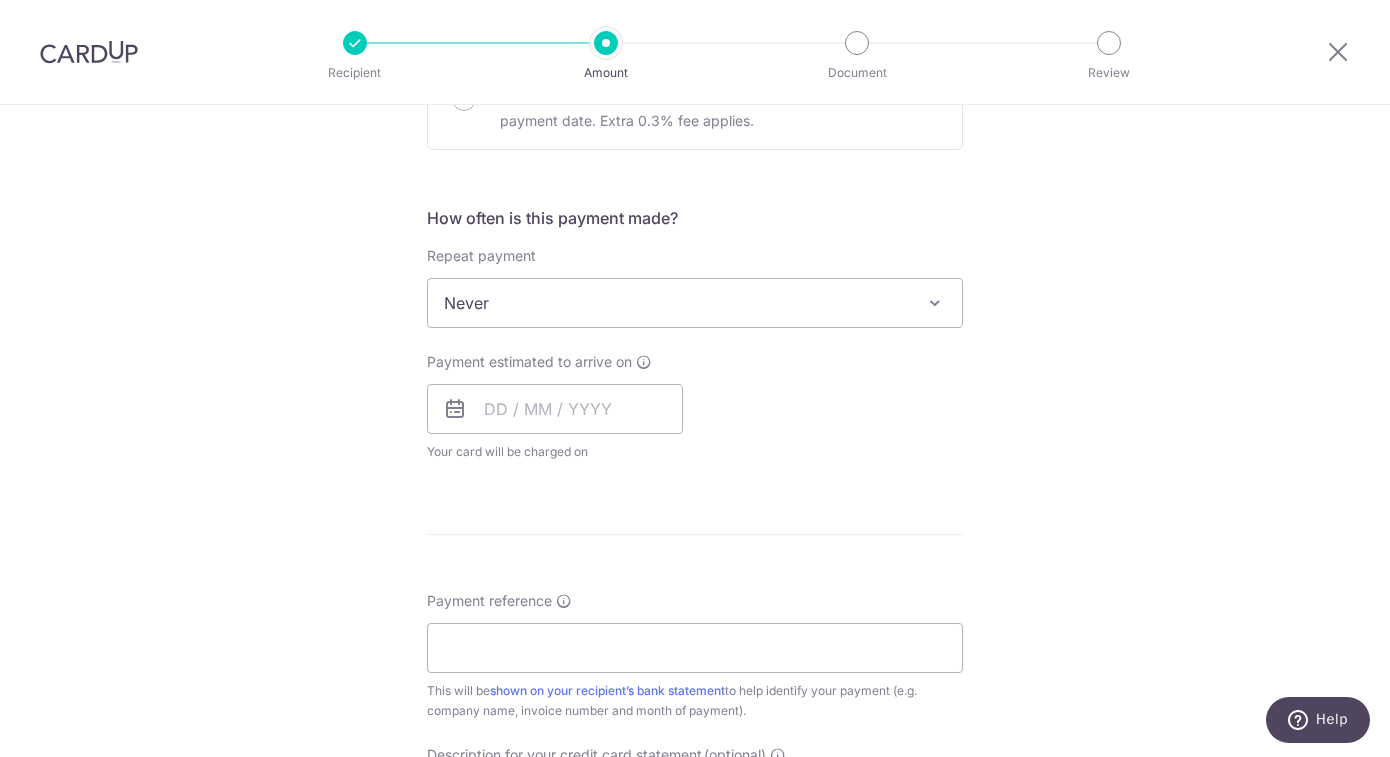 scroll, scrollTop: 739, scrollLeft: 0, axis: vertical 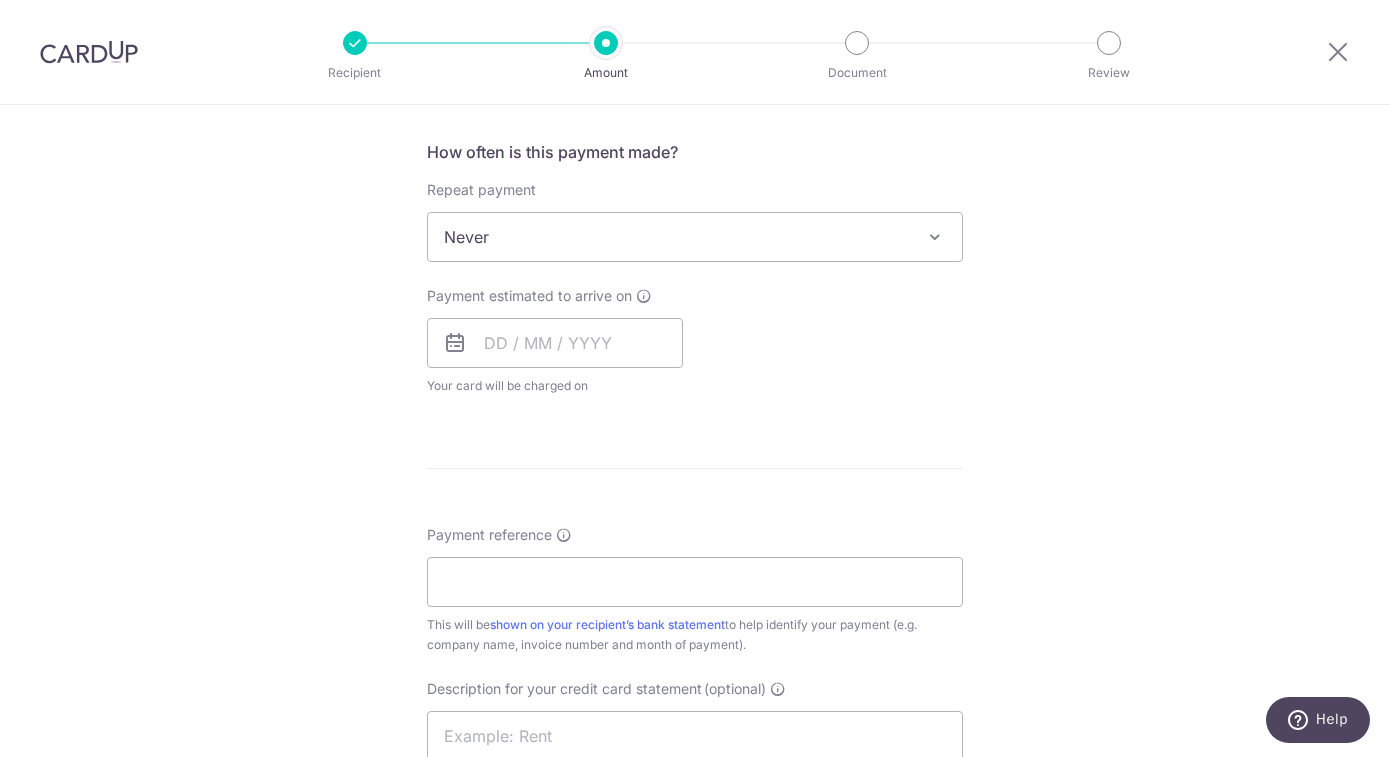 click on "Payment estimated to arrive on
Prev Next Aug Sep Oct Nov Dec 2025 2026 2027 2028 2029 2030 2031 2032 2033 2034 2035 Sun Mon Tue Wed Thu Fri Sat           1 2 3 4 5 6 7 8 9 10 11 12 13 14 15 16 17 18 19 20 21 22 23 24 25 26 27 28 29 30 31             Why are some dates not available?
Your card will be charged on   for the first payment
* If your payment is funded by  9:00am SGT on Wednesday 06/08/2025
06/08/2025" at bounding box center [555, 341] 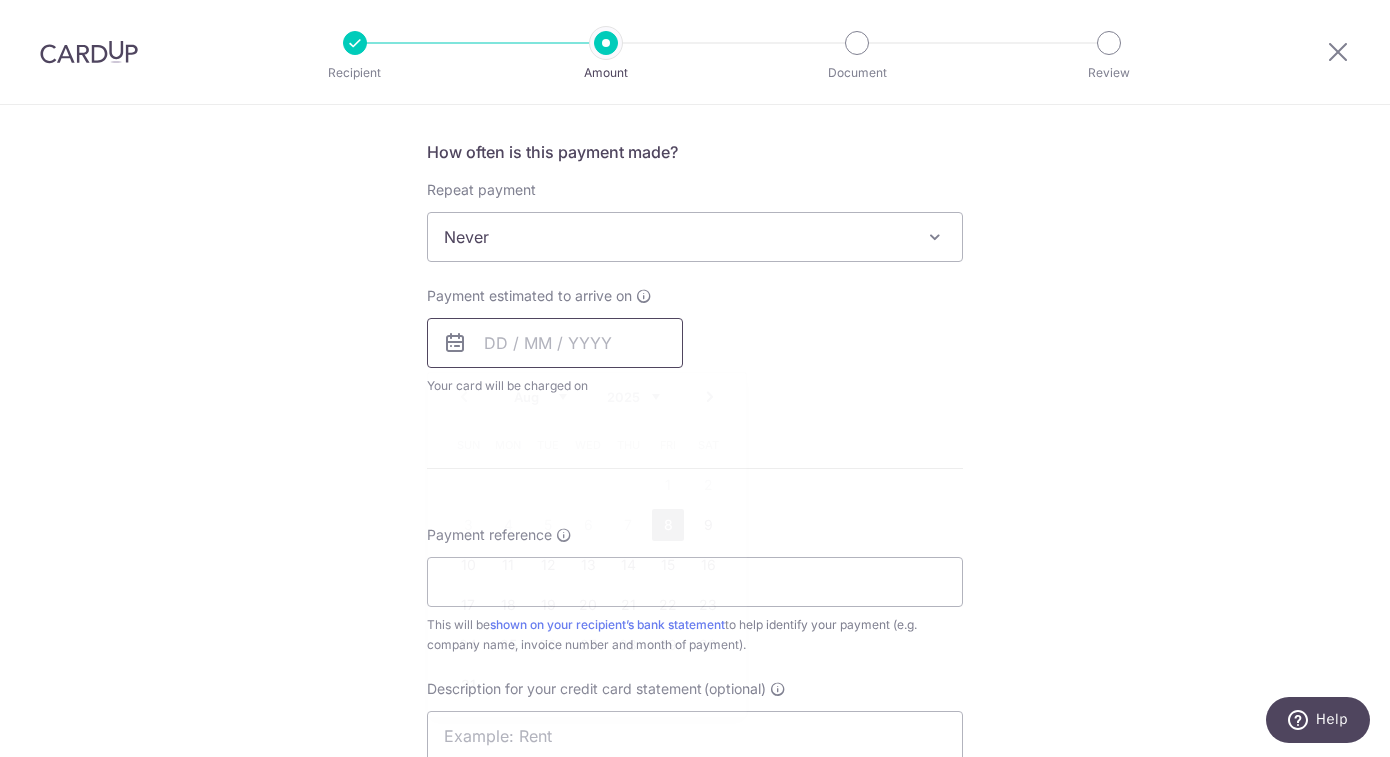click at bounding box center [555, 343] 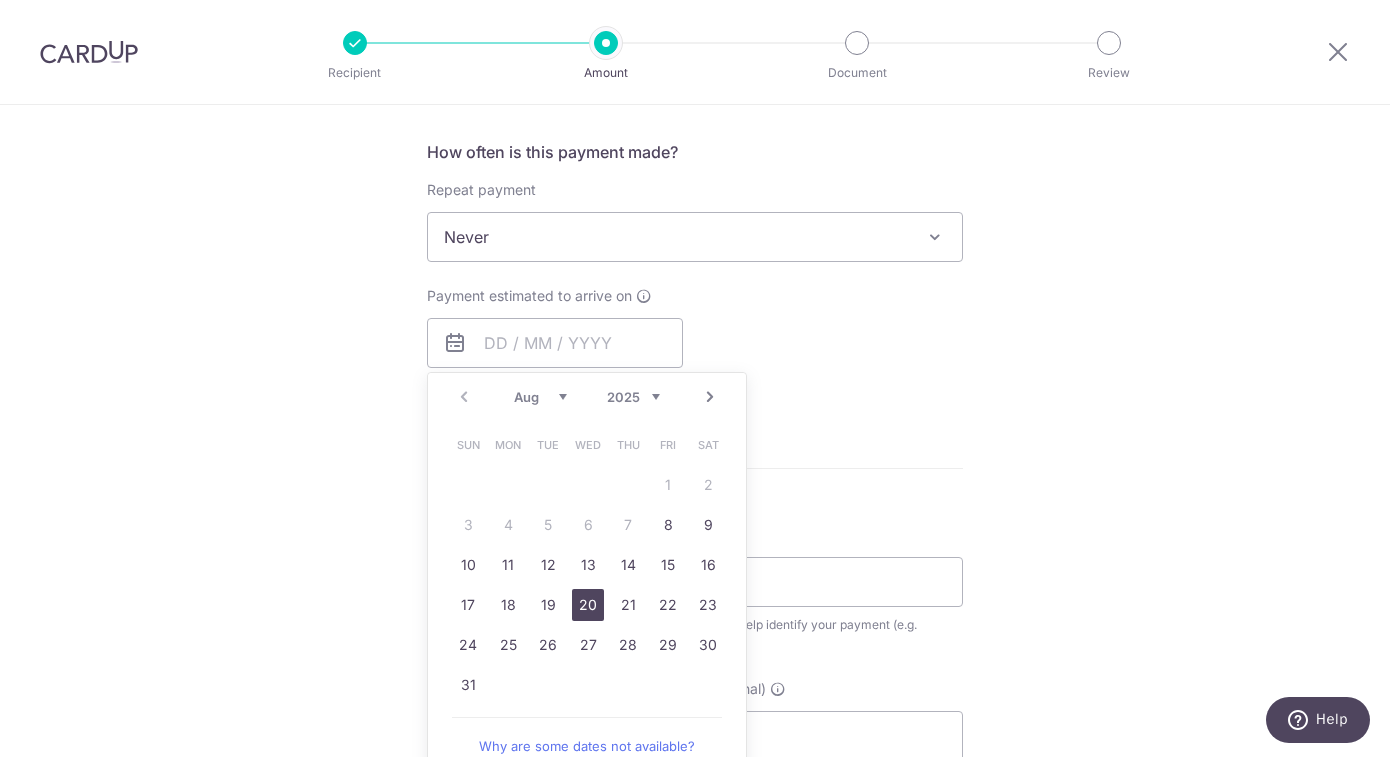 click on "20" at bounding box center [588, 605] 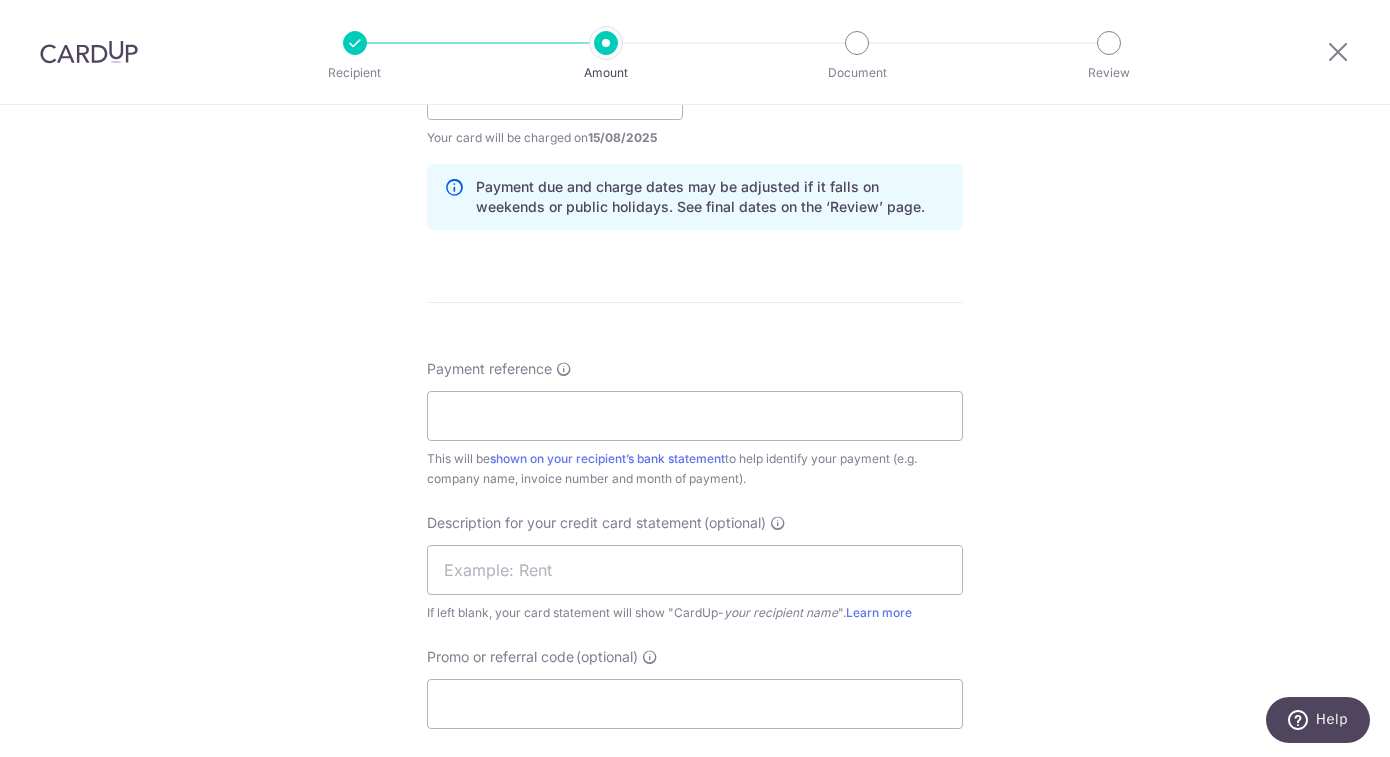 scroll, scrollTop: 1094, scrollLeft: 0, axis: vertical 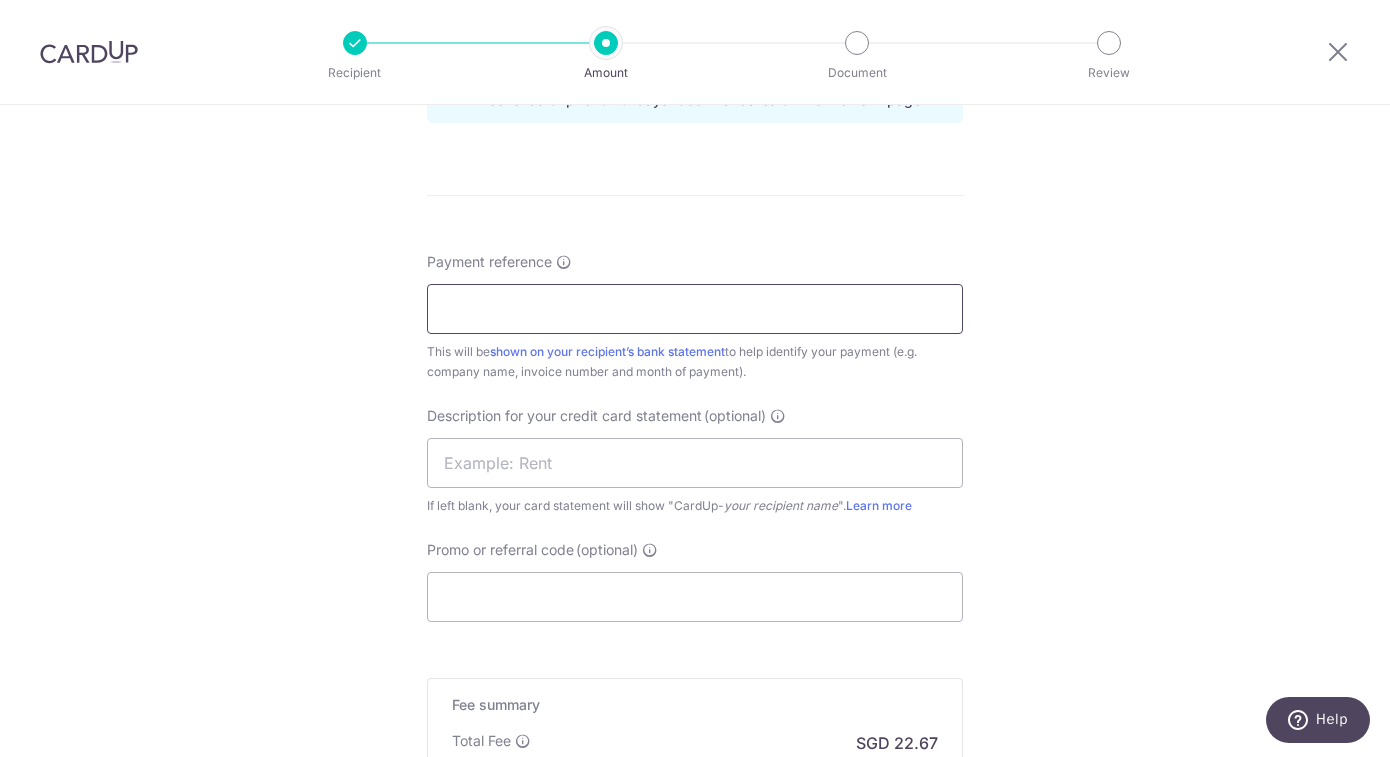 click on "Payment reference" at bounding box center [695, 309] 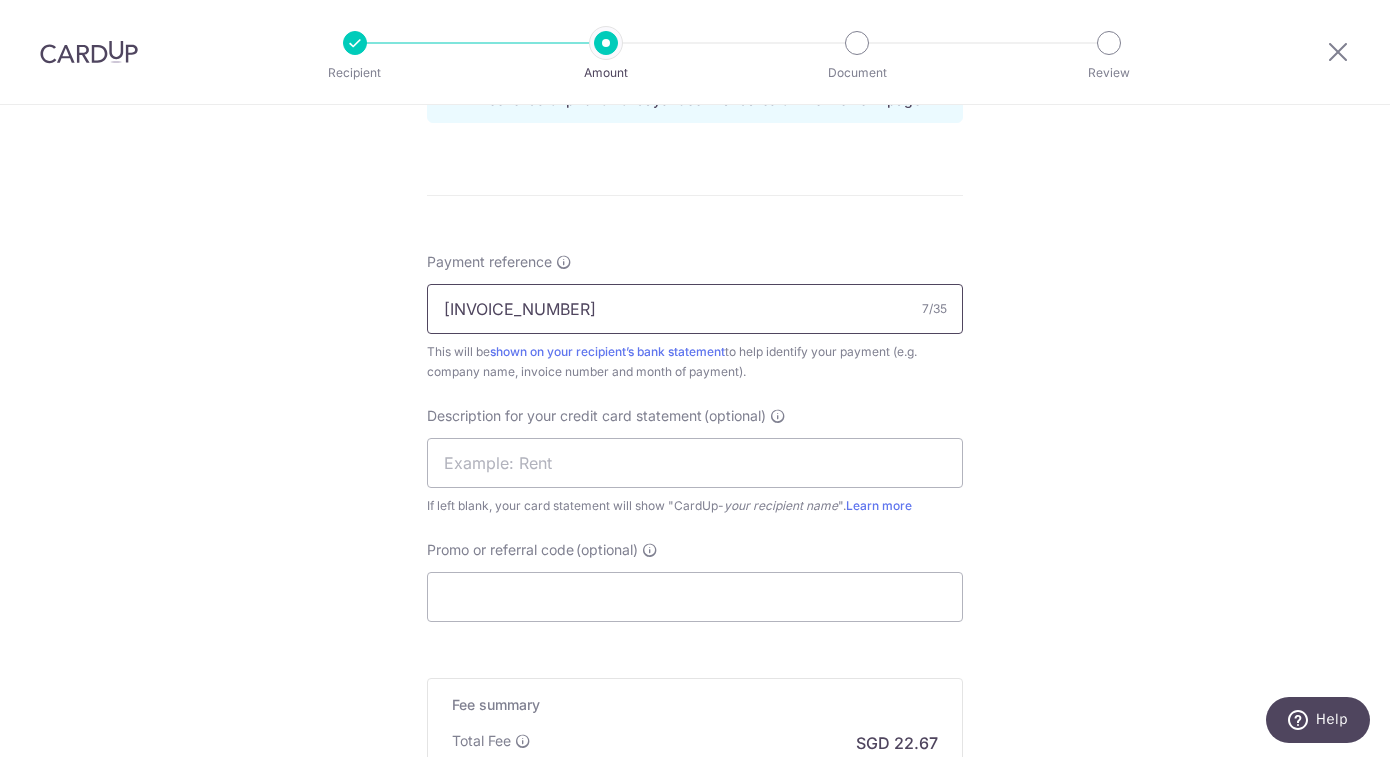 paste on "Invoice 474535" 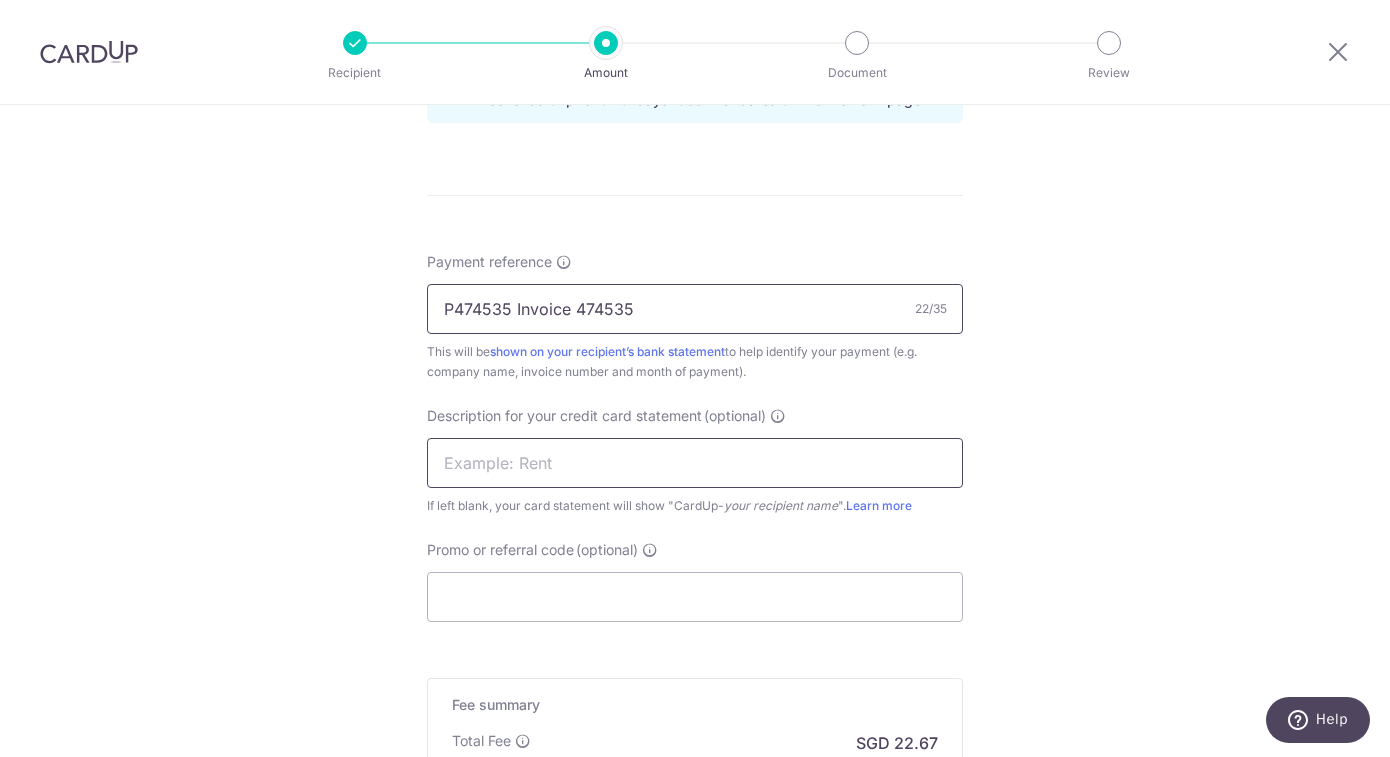 type on "P474535 Invoice 474535" 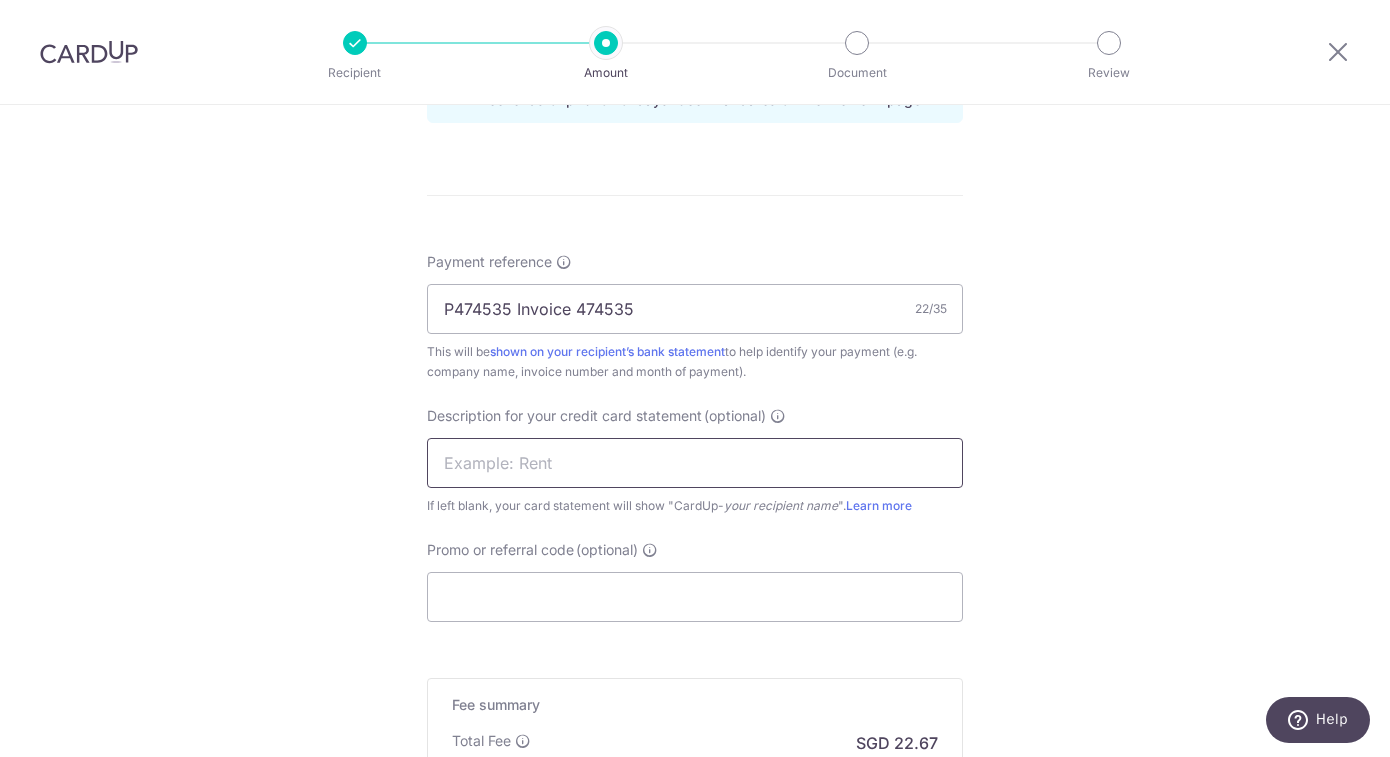click at bounding box center [695, 463] 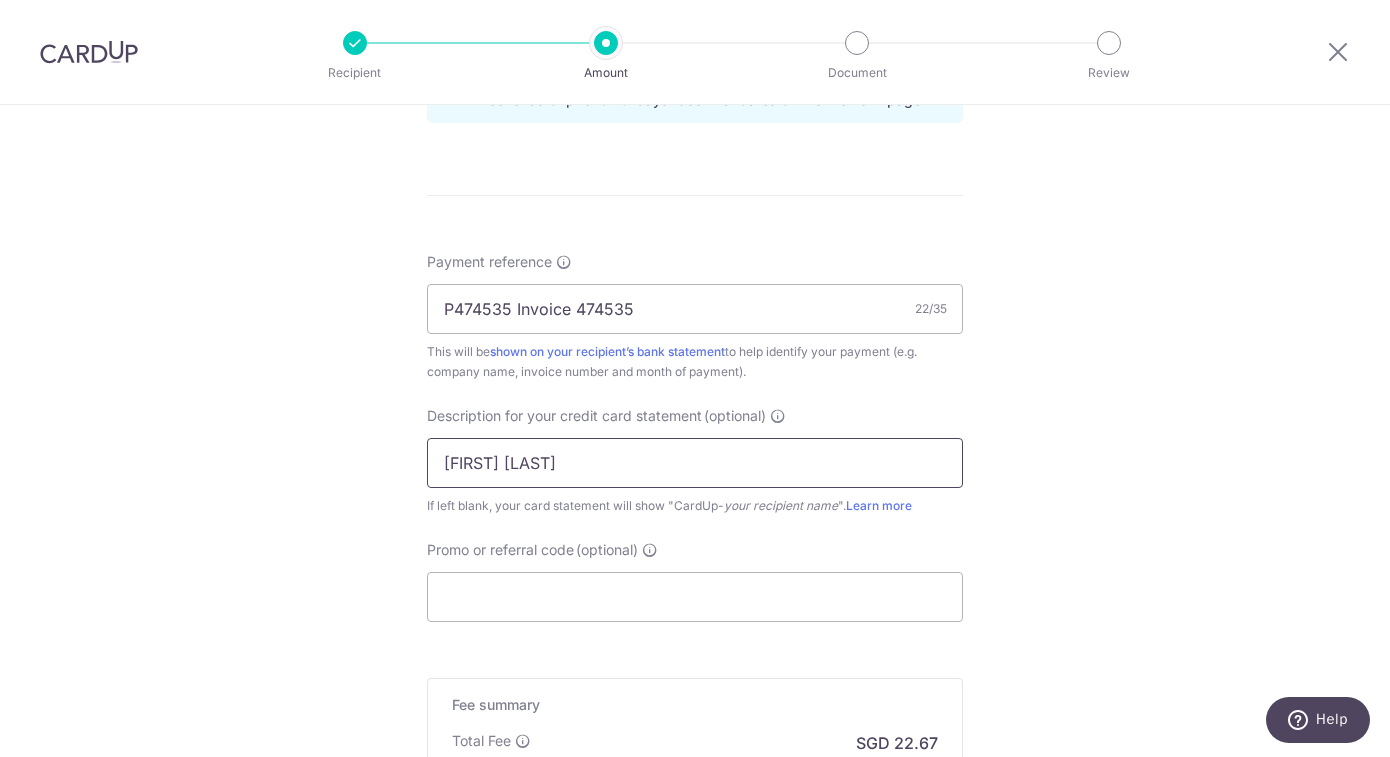 type on "Luce July" 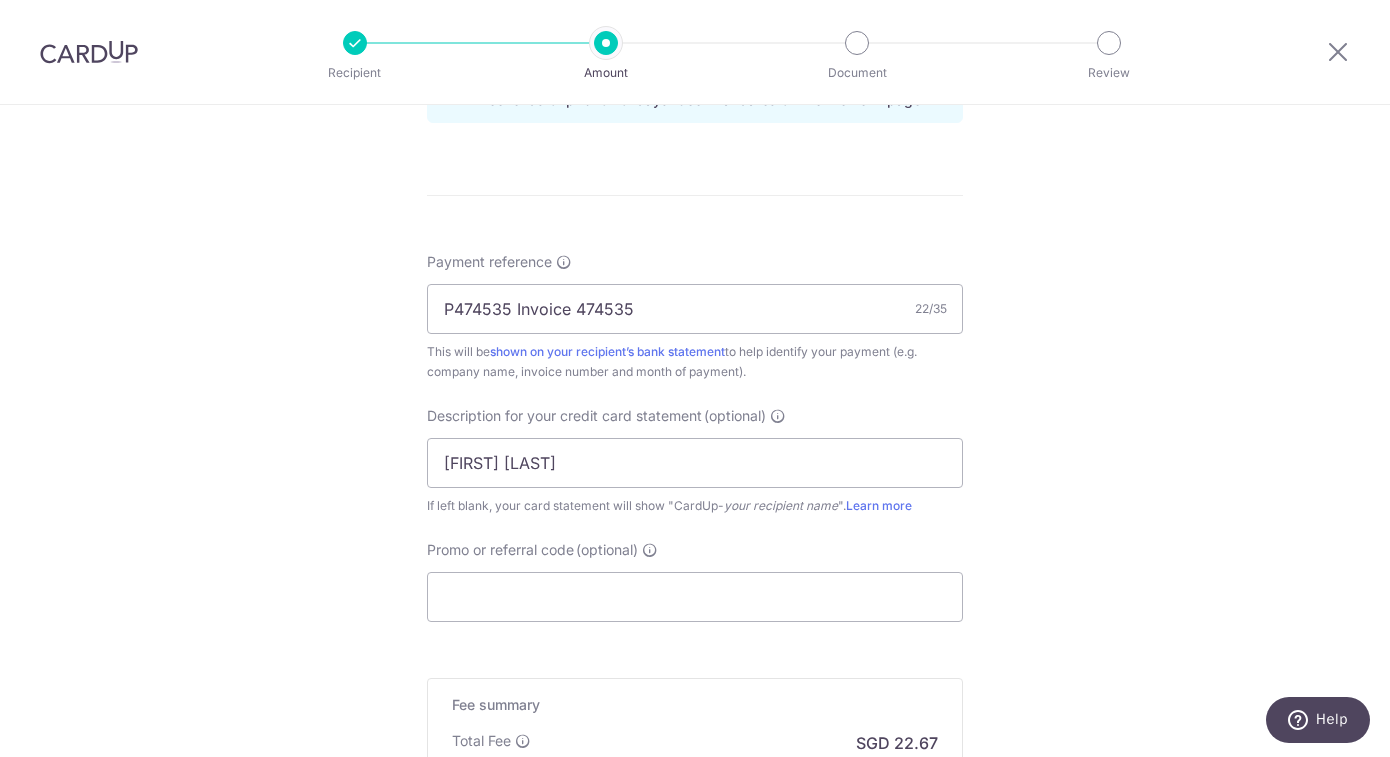 click on "Tell us more about your payment
Enter payment amount
SGD
800.00
800.00
GST
(optional)
SGD
72.00
72.00
Select Card
**** 3622
Add credit card
Your Cards
**** 3000
**** 1761
**** 3622
Secure 256-bit SSL" at bounding box center (695, 23) 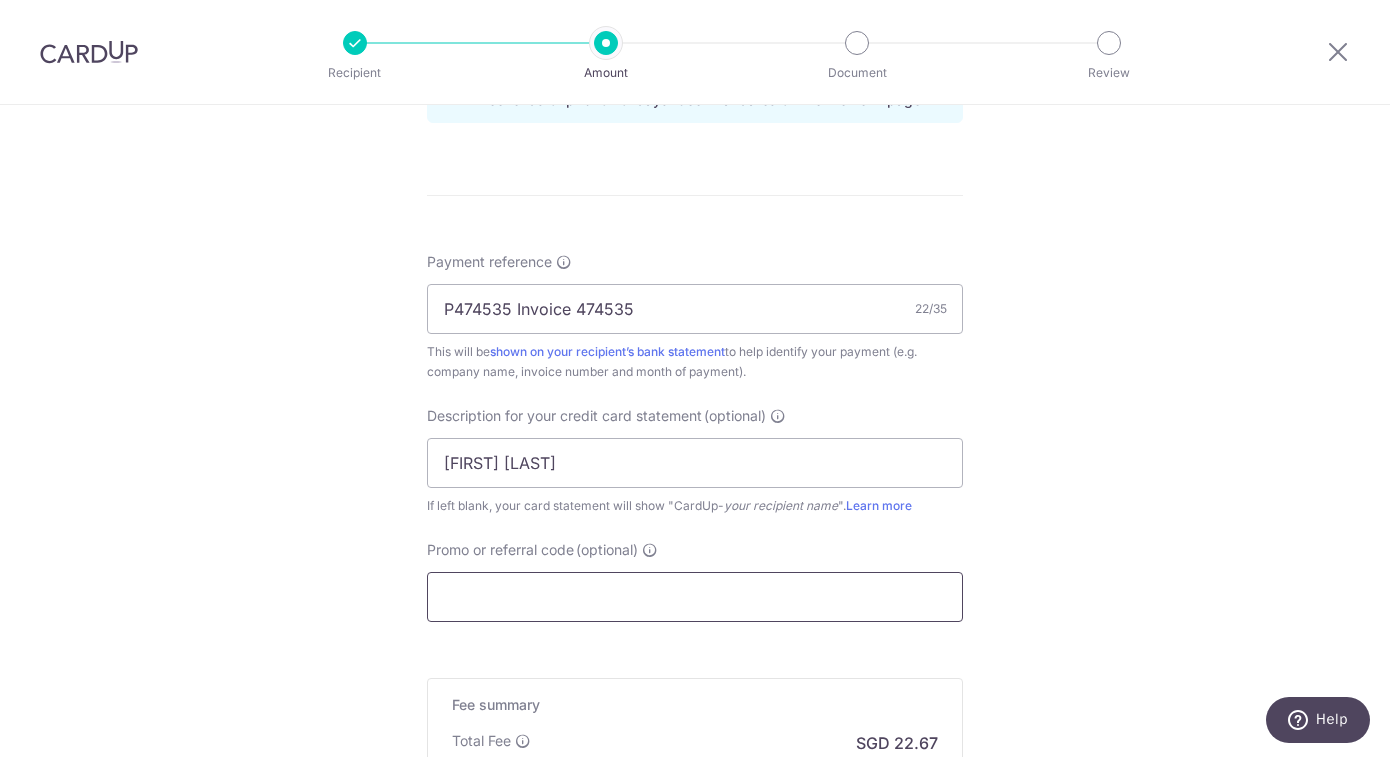 click on "Promo or referral code
(optional)" at bounding box center (695, 597) 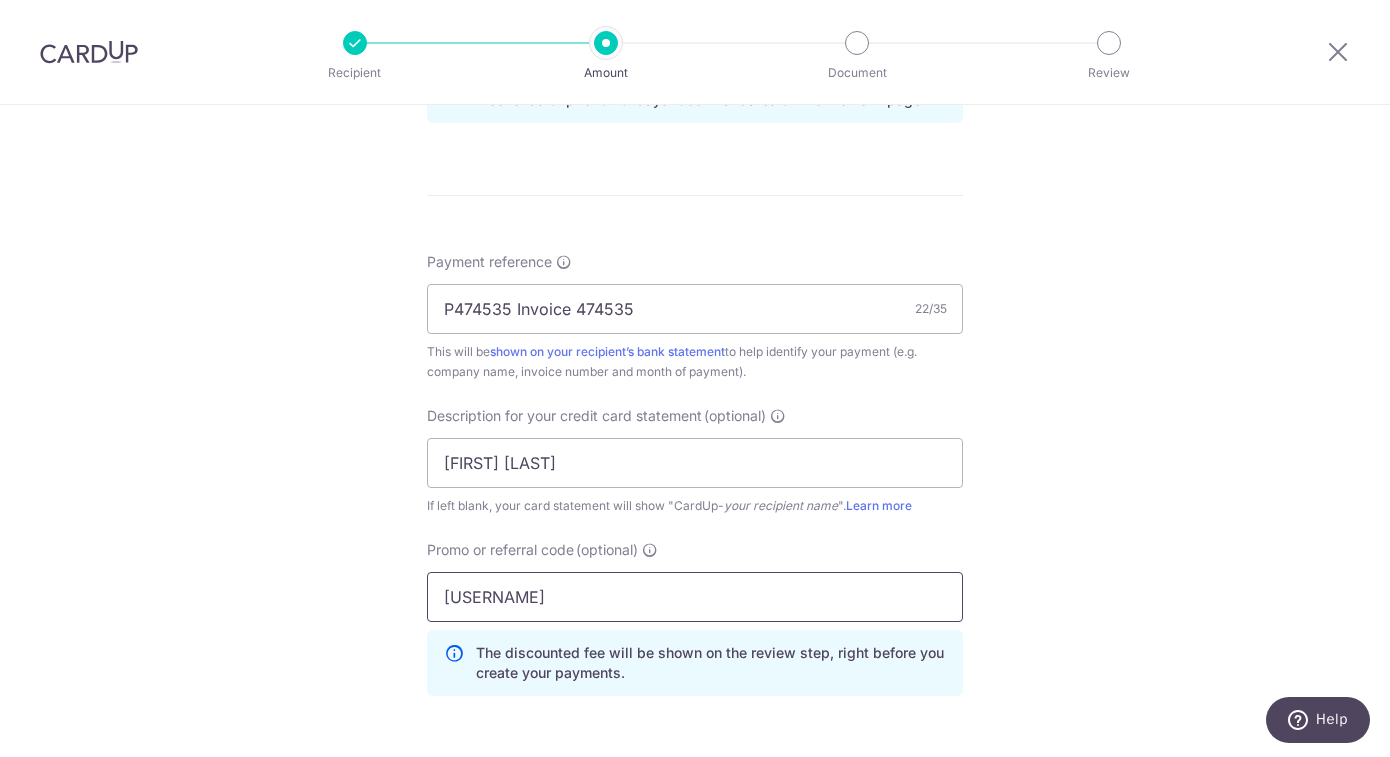 type on "YASMEEN179" 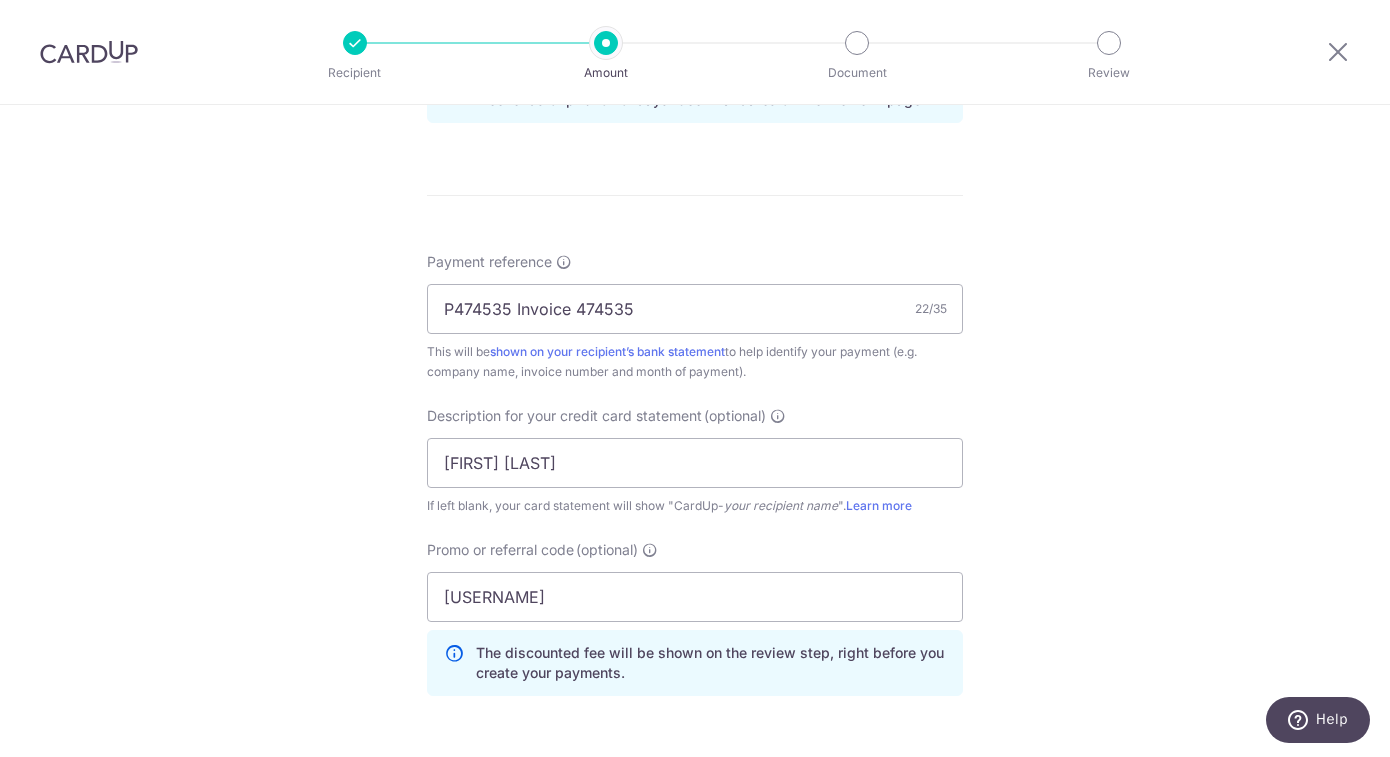 click on "Tell us more about your payment
Enter payment amount
SGD
800.00
800.00
GST
(optional)
SGD
72.00
72.00
Select Card
**** 3622
Add credit card
Your Cards
**** 3000
**** 1761
**** 3622
Secure 256-bit SSL" at bounding box center [695, 68] 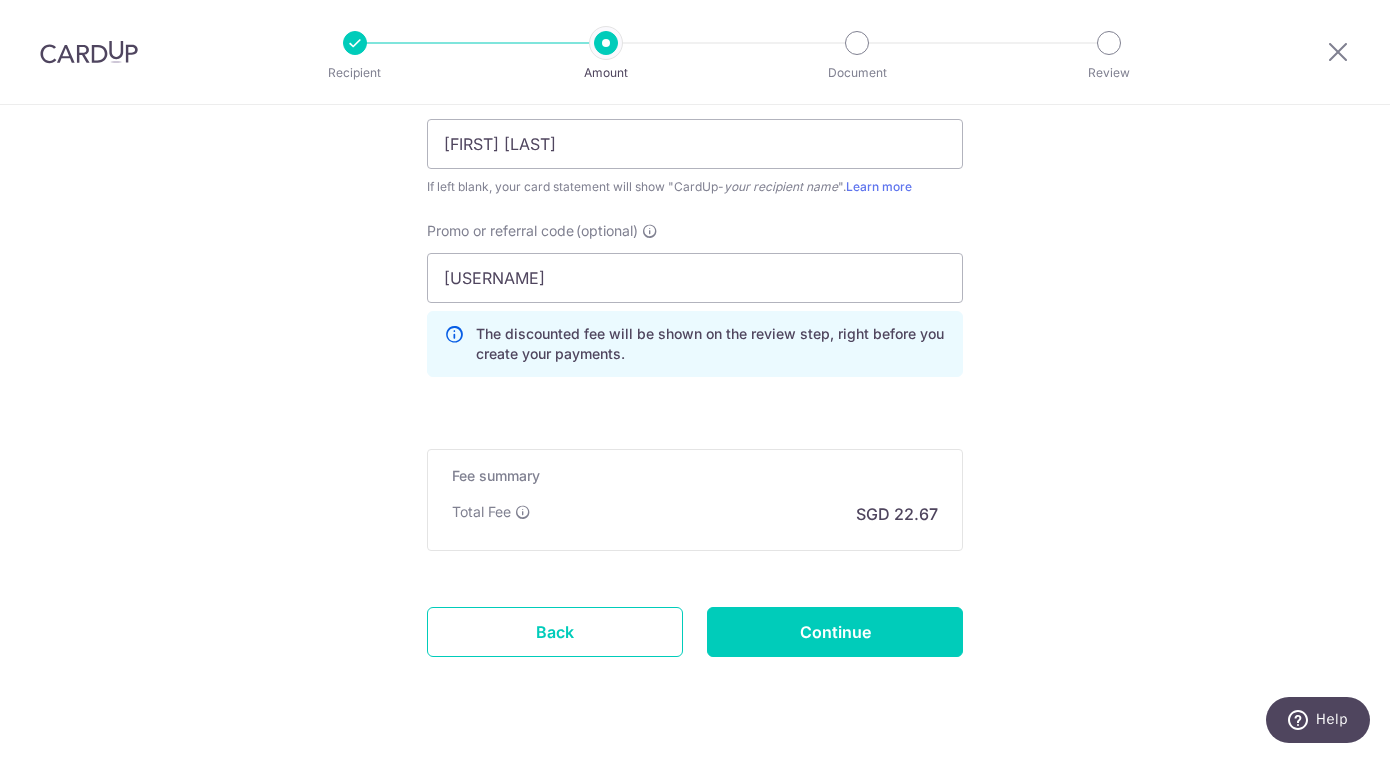scroll, scrollTop: 1443, scrollLeft: 0, axis: vertical 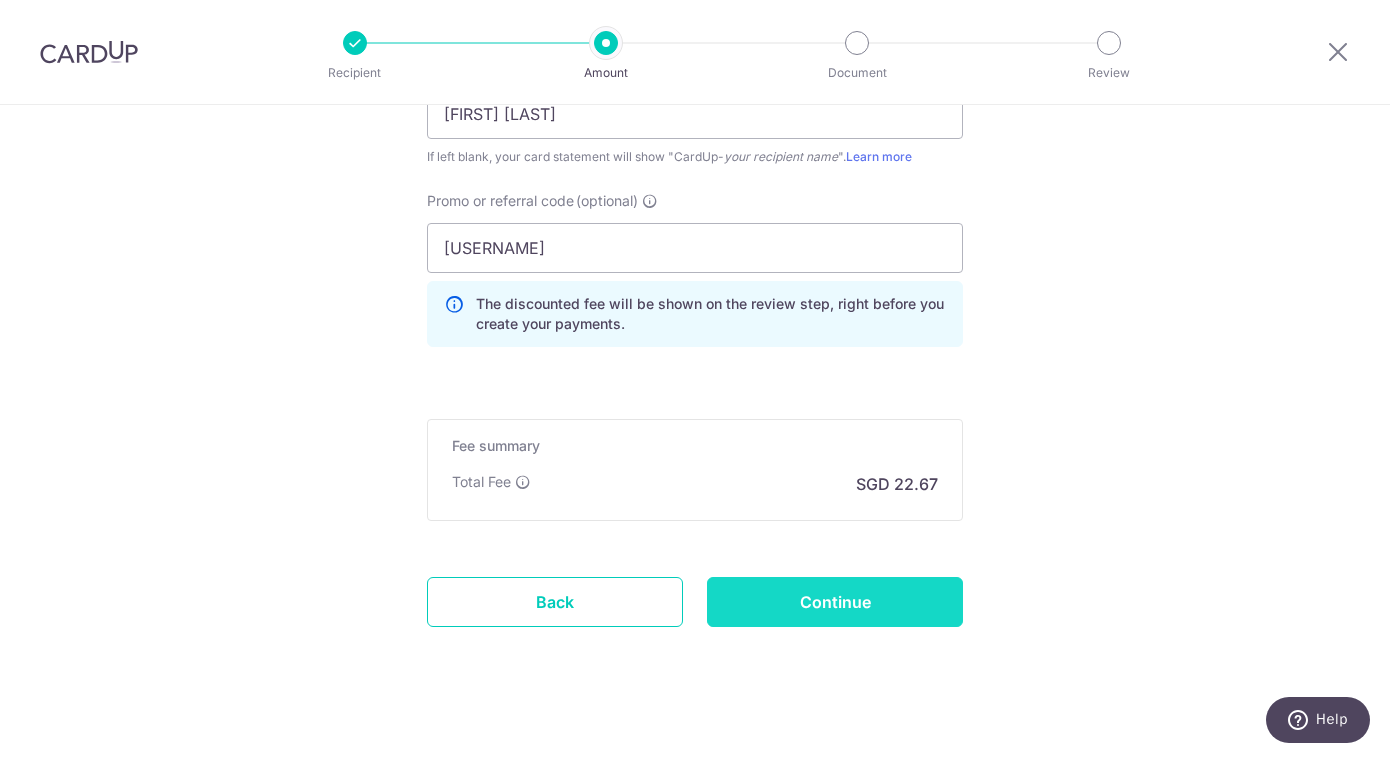 click on "Continue" at bounding box center (835, 602) 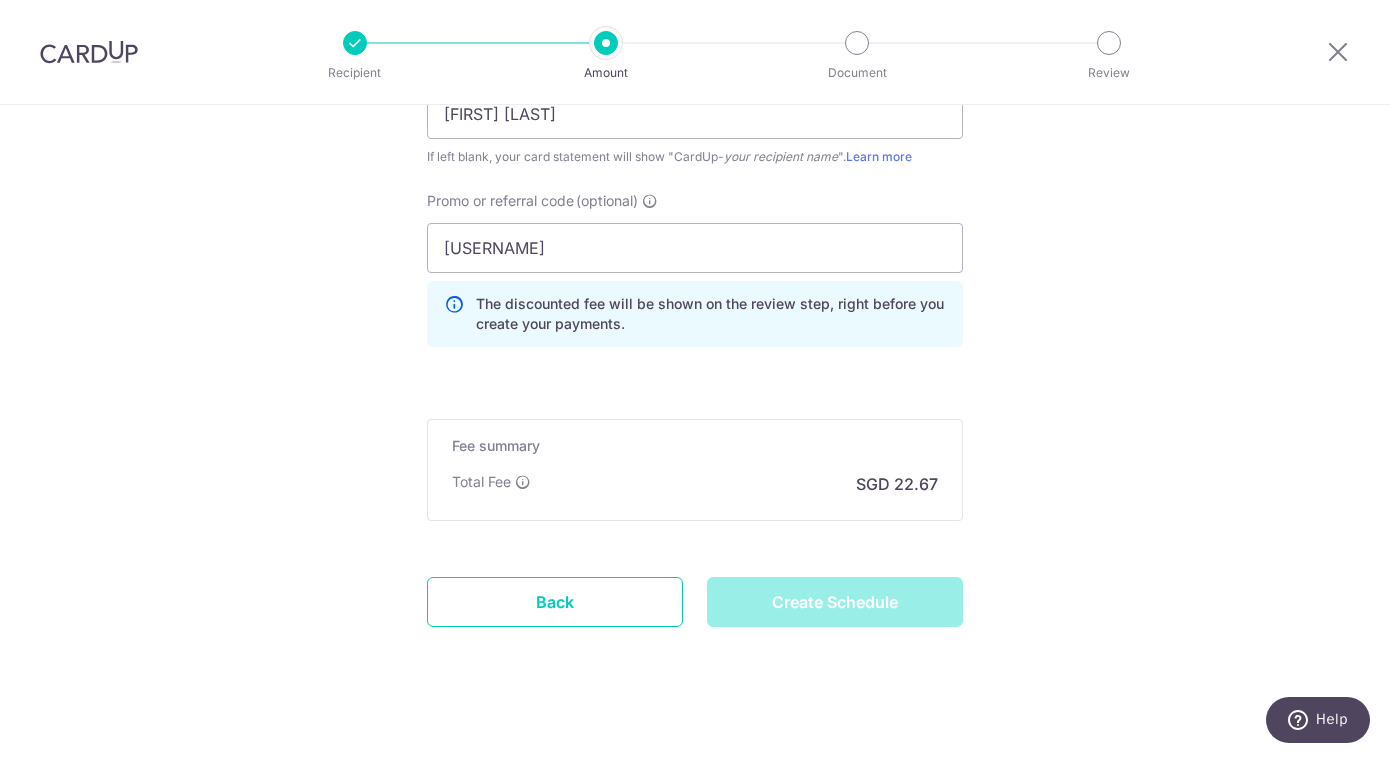 type on "Create Schedule" 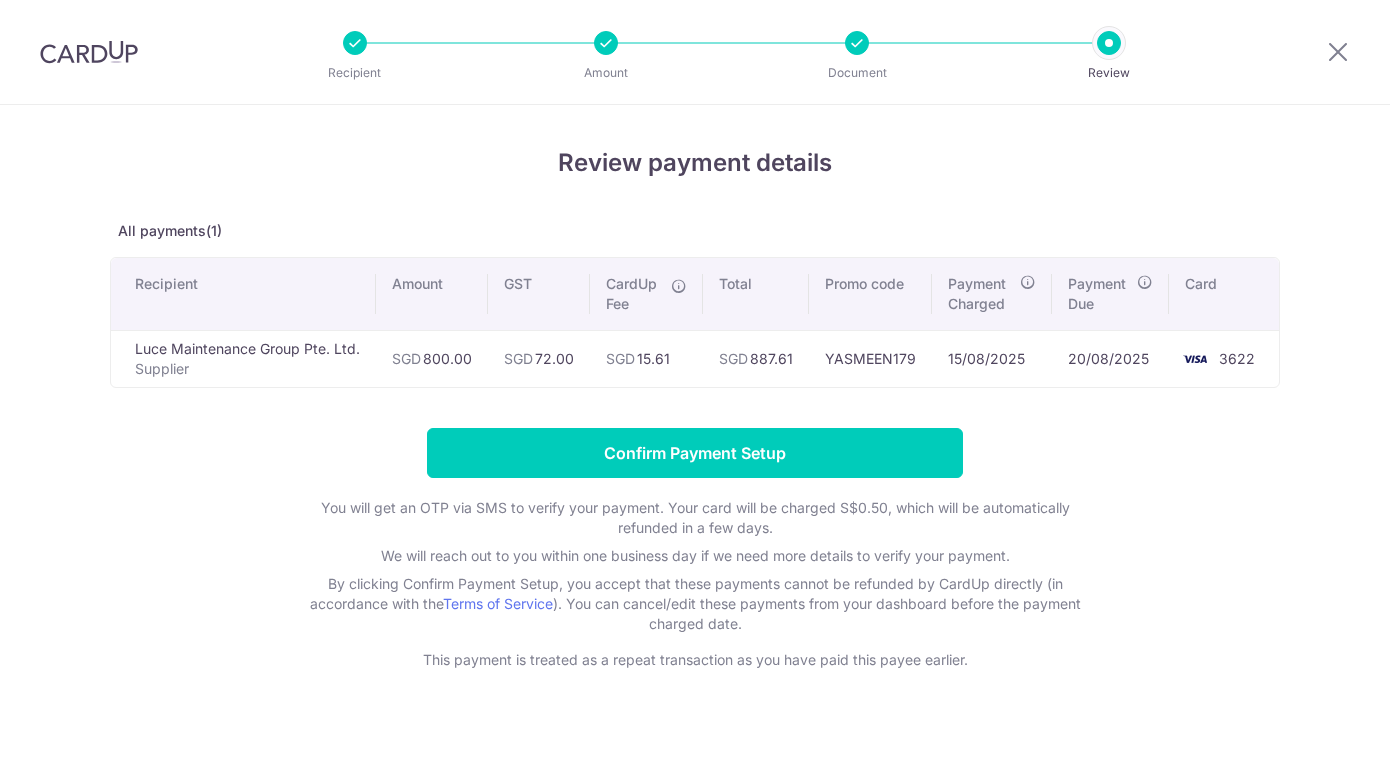 scroll, scrollTop: 0, scrollLeft: 0, axis: both 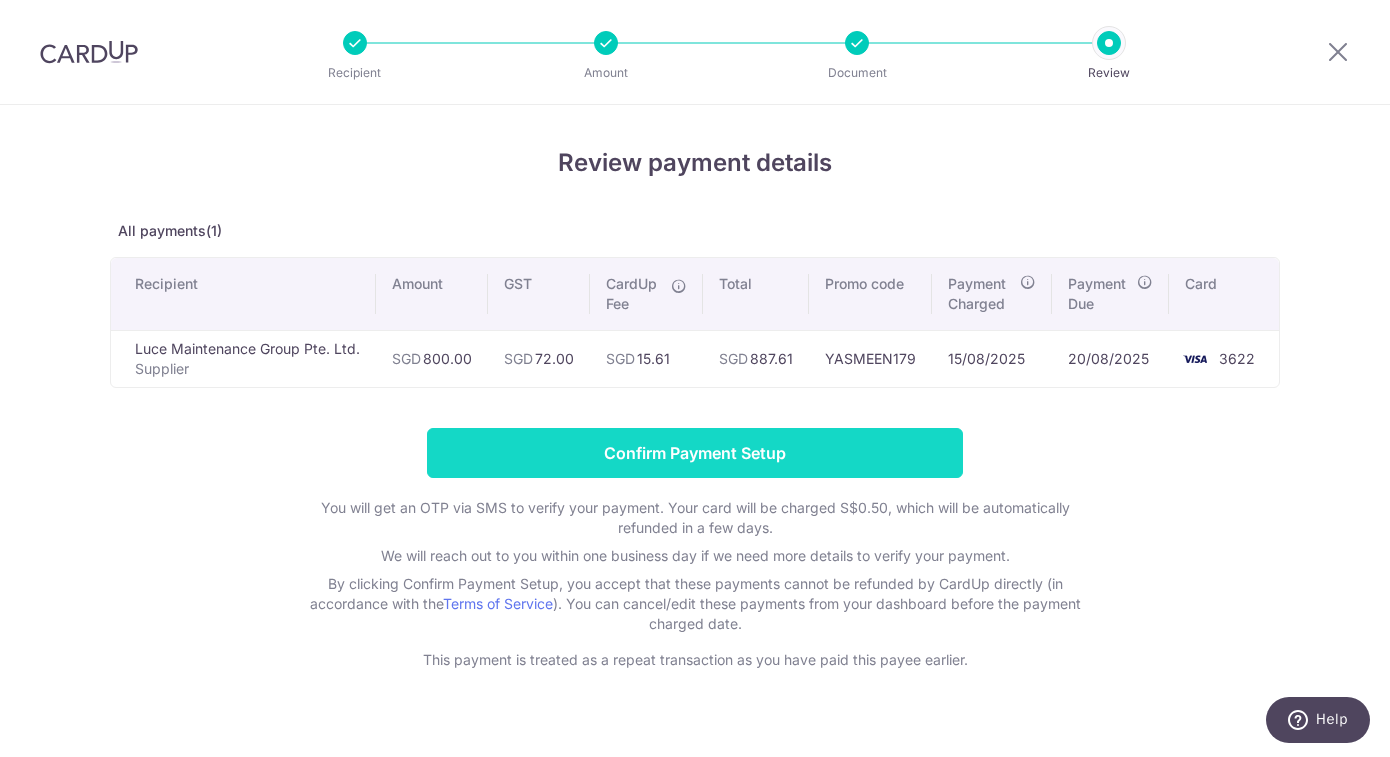 click on "Confirm Payment Setup" at bounding box center [695, 453] 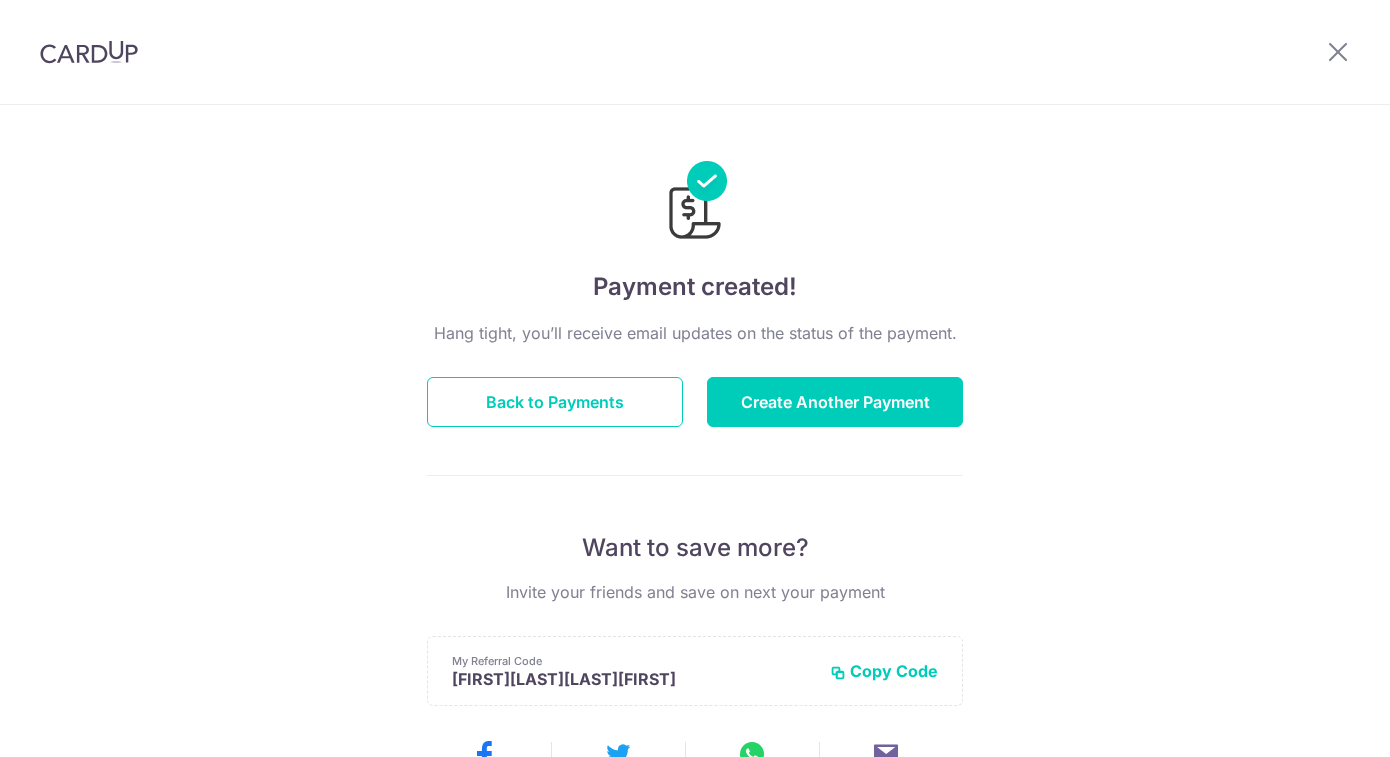 scroll, scrollTop: 0, scrollLeft: 0, axis: both 